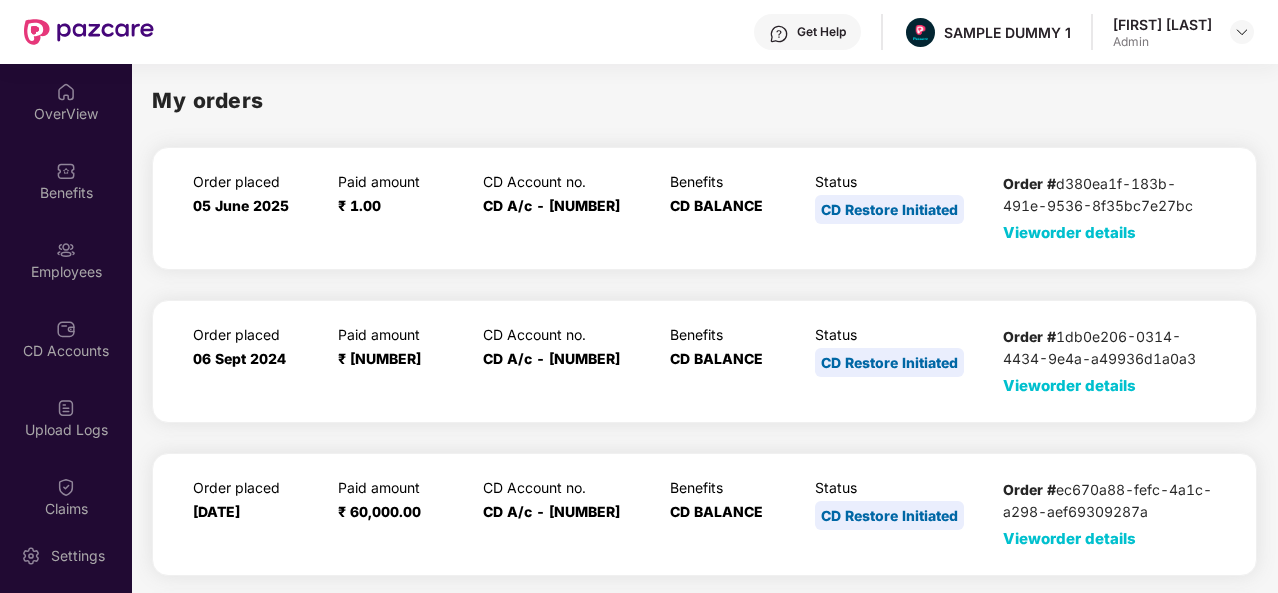 scroll, scrollTop: 0, scrollLeft: 0, axis: both 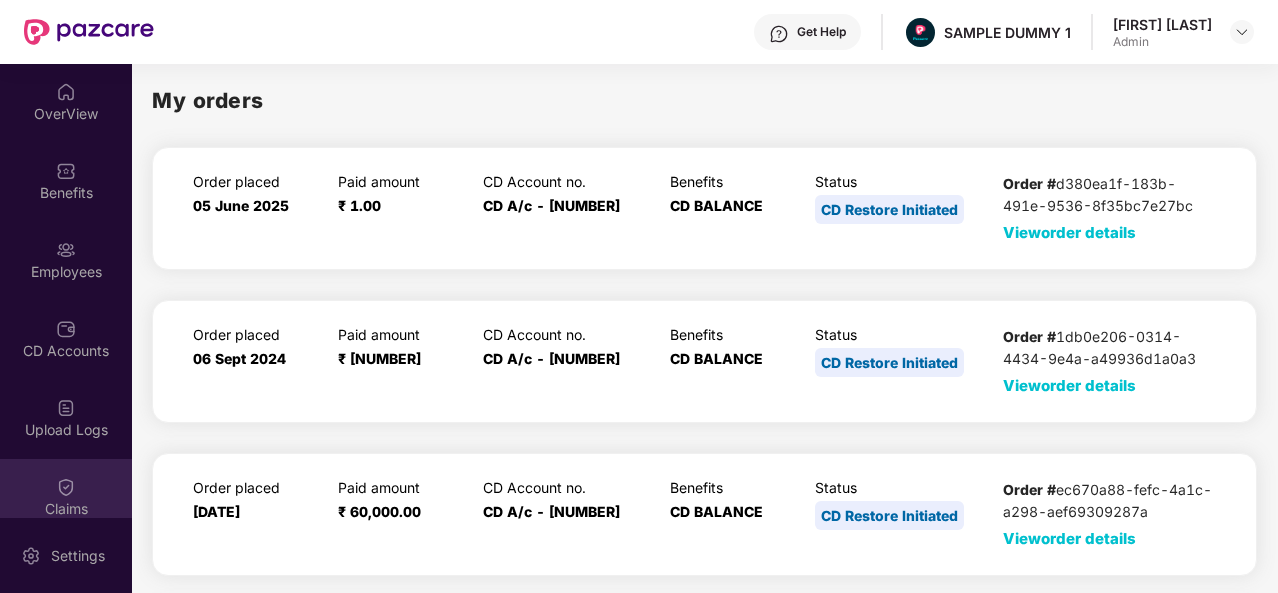 click on "OverView" at bounding box center [66, 114] 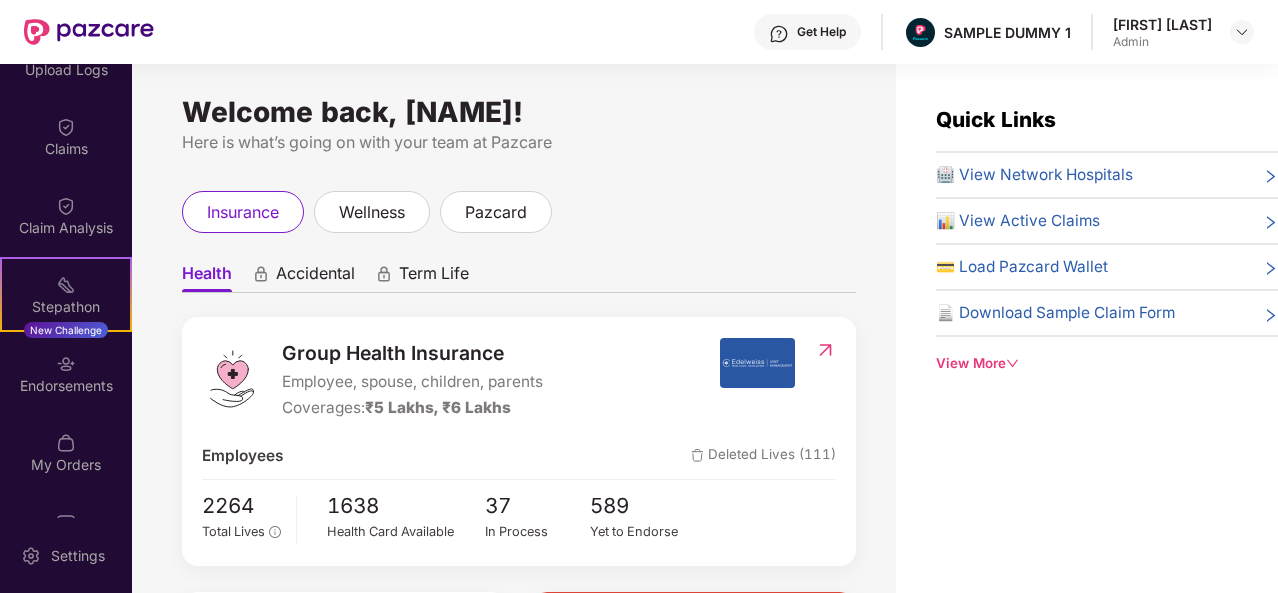 scroll, scrollTop: 364, scrollLeft: 0, axis: vertical 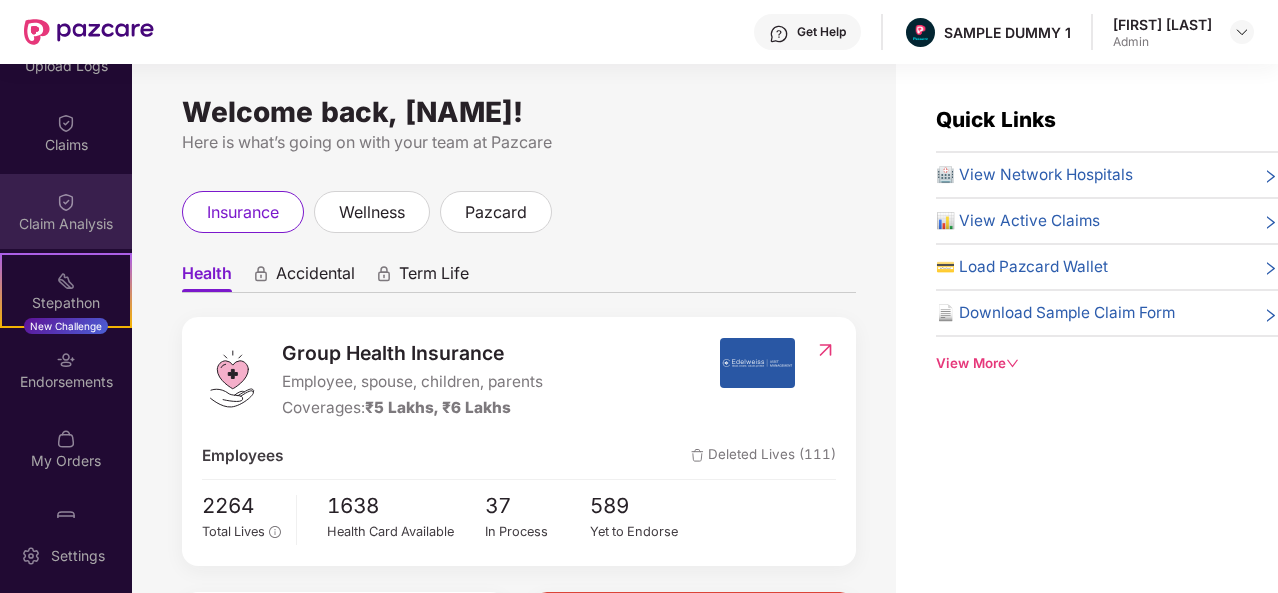 click at bounding box center (66, 202) 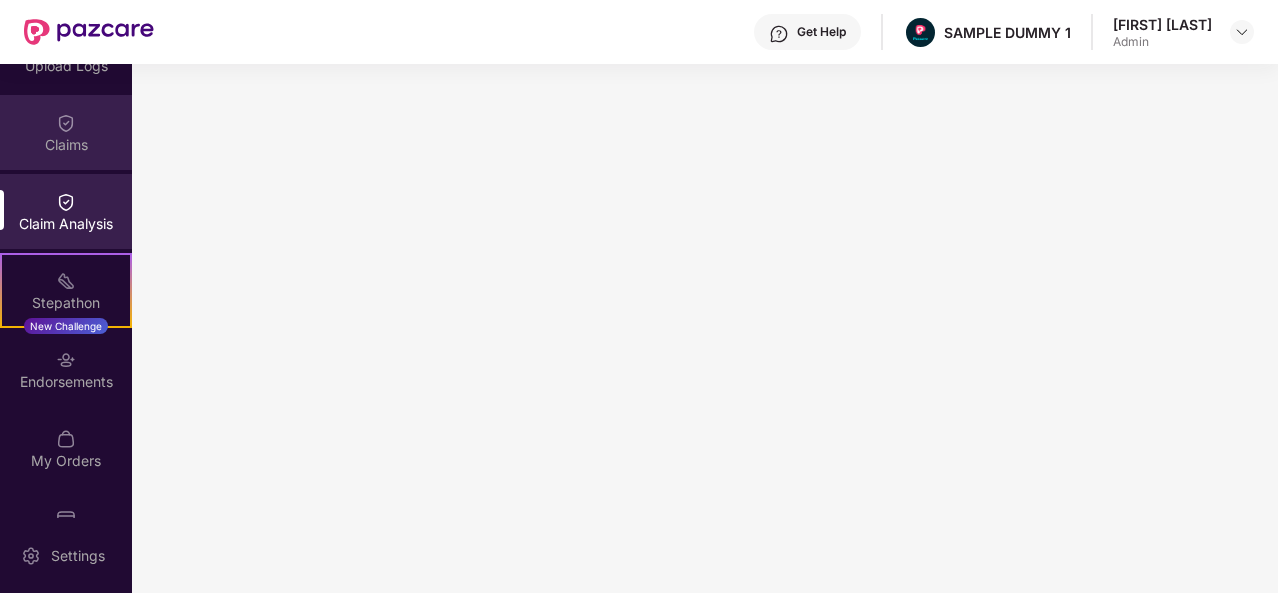 scroll, scrollTop: 0, scrollLeft: 0, axis: both 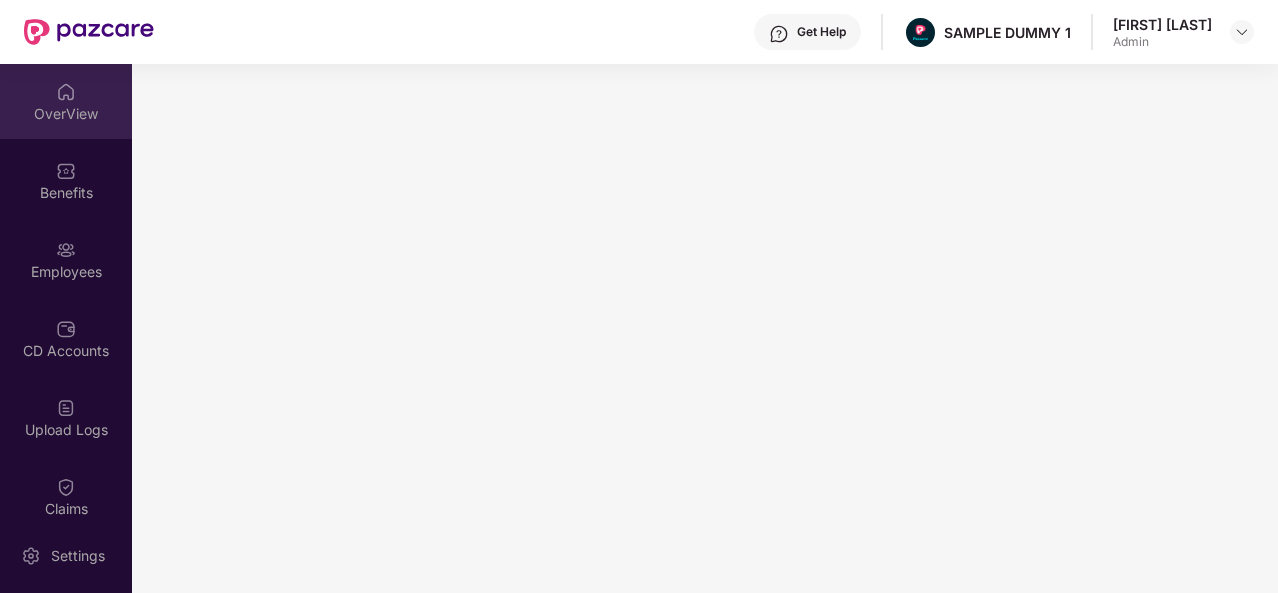 click on "OverView" at bounding box center (66, 114) 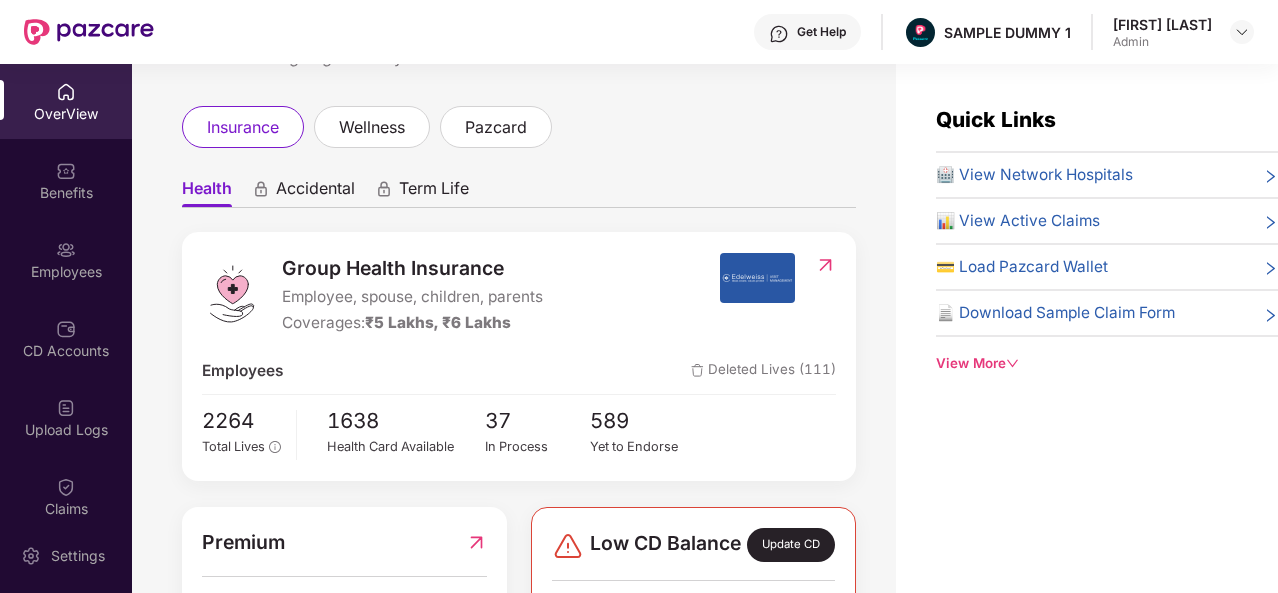 scroll, scrollTop: 103, scrollLeft: 0, axis: vertical 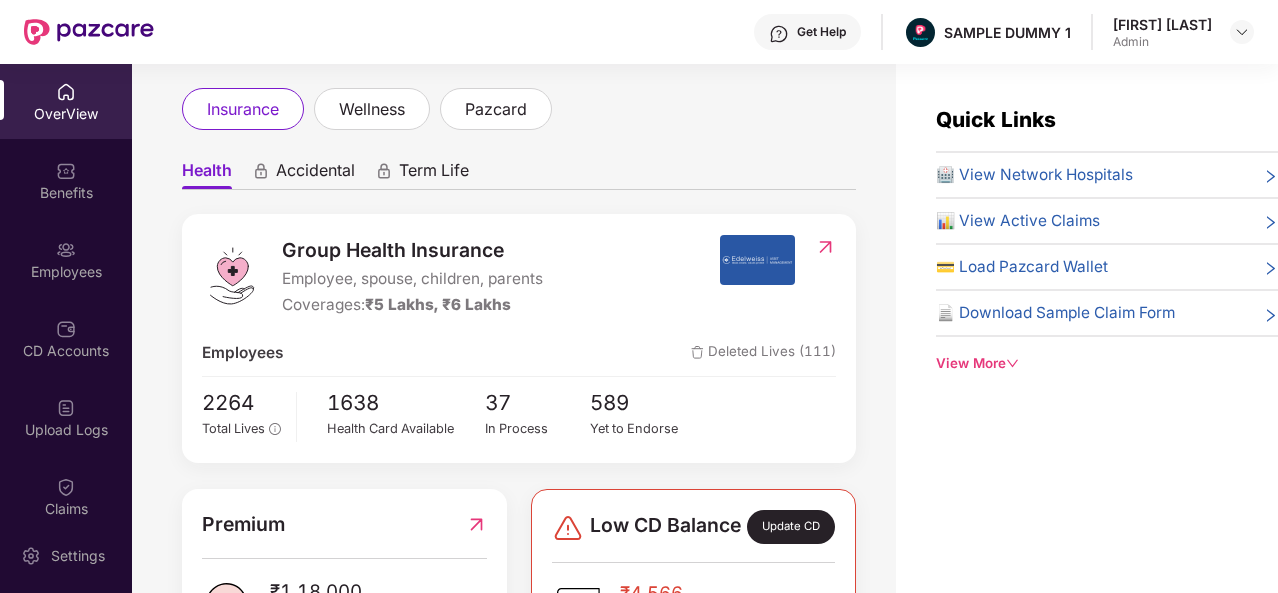 click on "View More" at bounding box center (1107, 363) 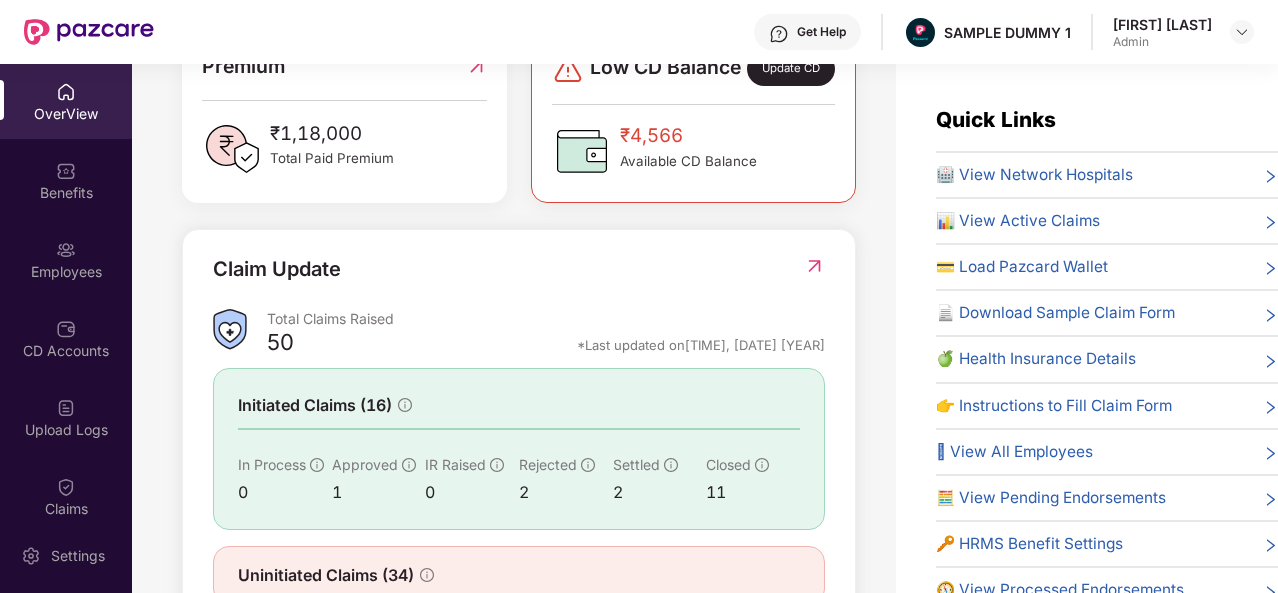 scroll, scrollTop: 647, scrollLeft: 0, axis: vertical 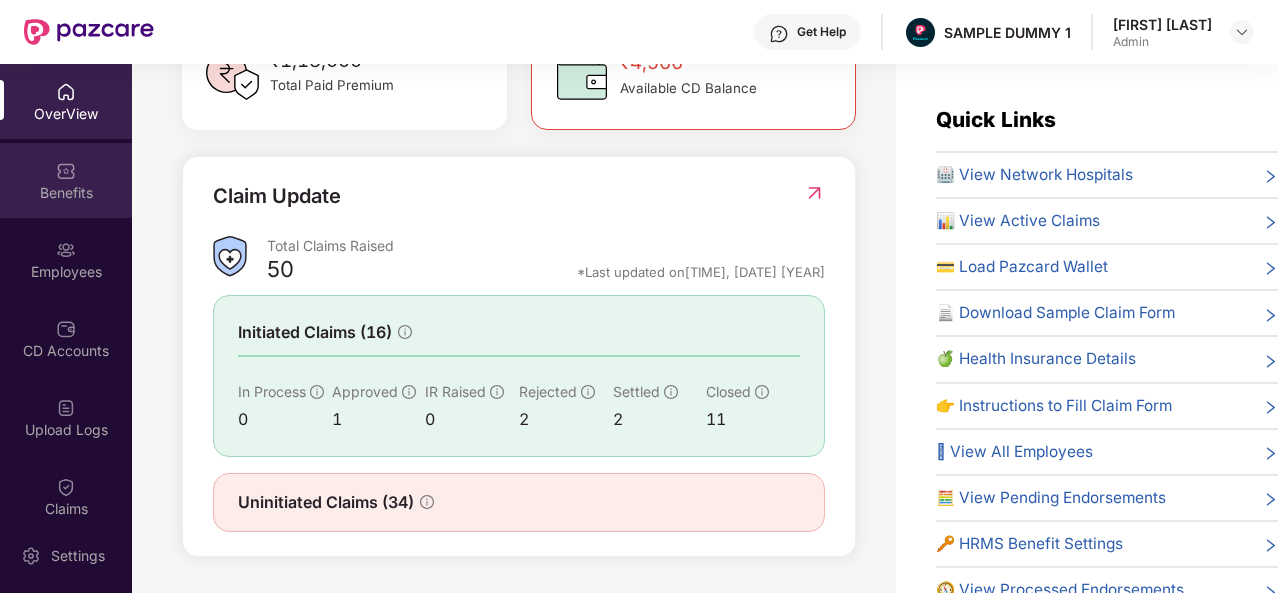 click on "Benefits" at bounding box center (66, 193) 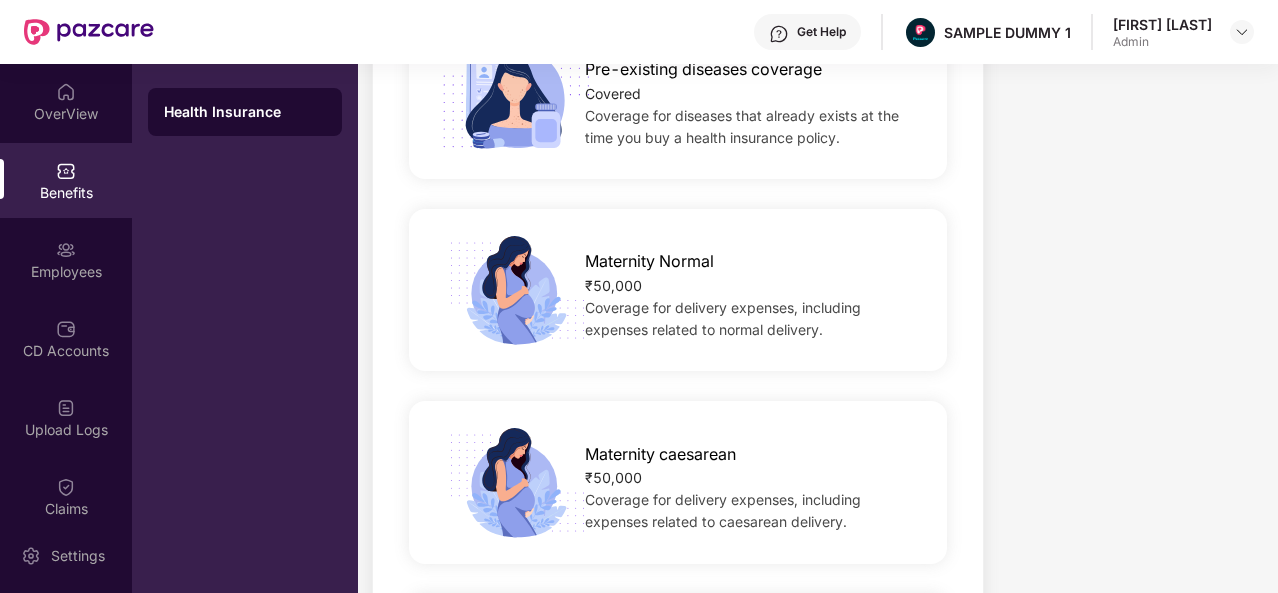 scroll, scrollTop: 1359, scrollLeft: 0, axis: vertical 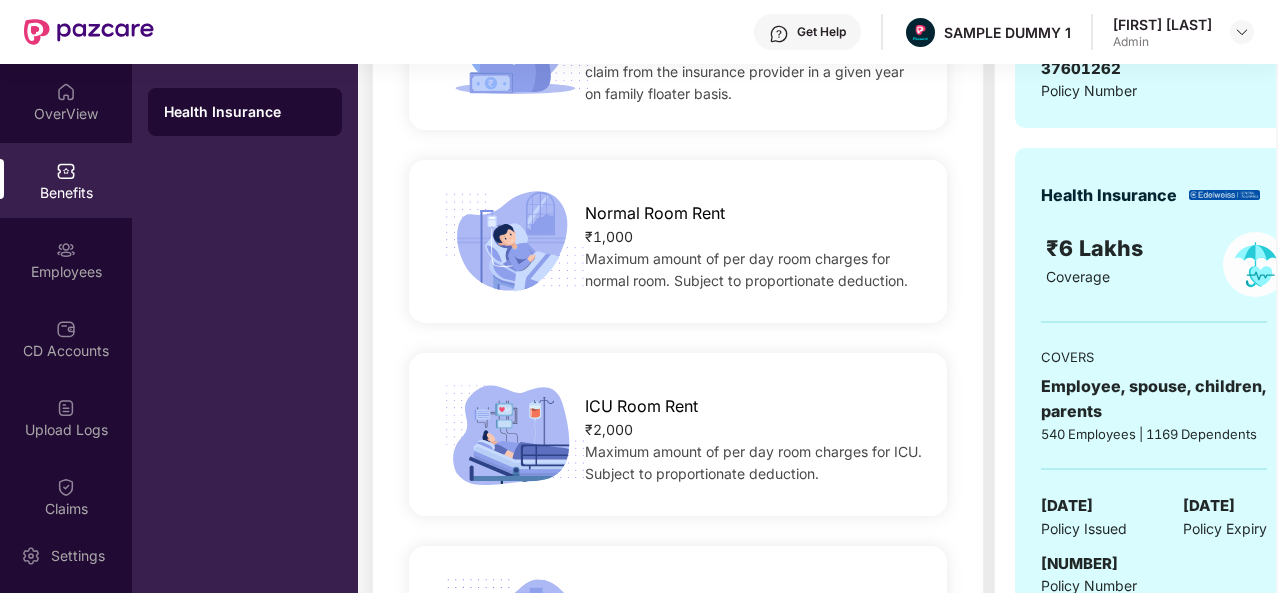 click on "Normal Room Rent ₹[PRICE] Maximum amount of per day room charges for normal room. Subject to proportionate deduction." at bounding box center [678, 241] 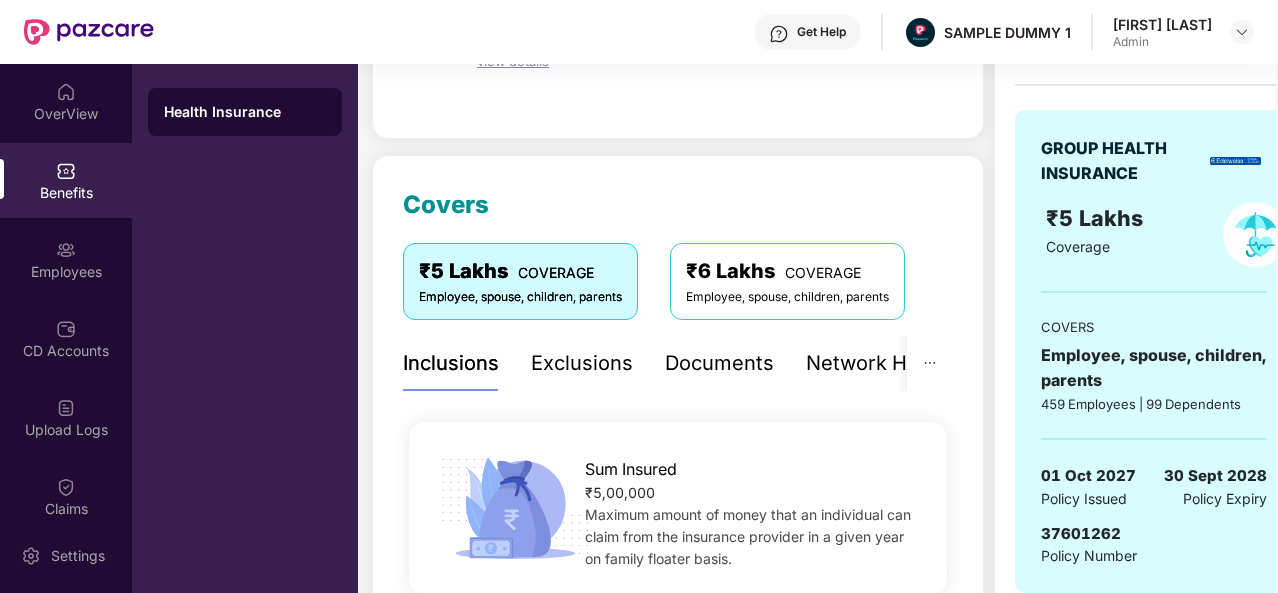 scroll, scrollTop: 160, scrollLeft: 0, axis: vertical 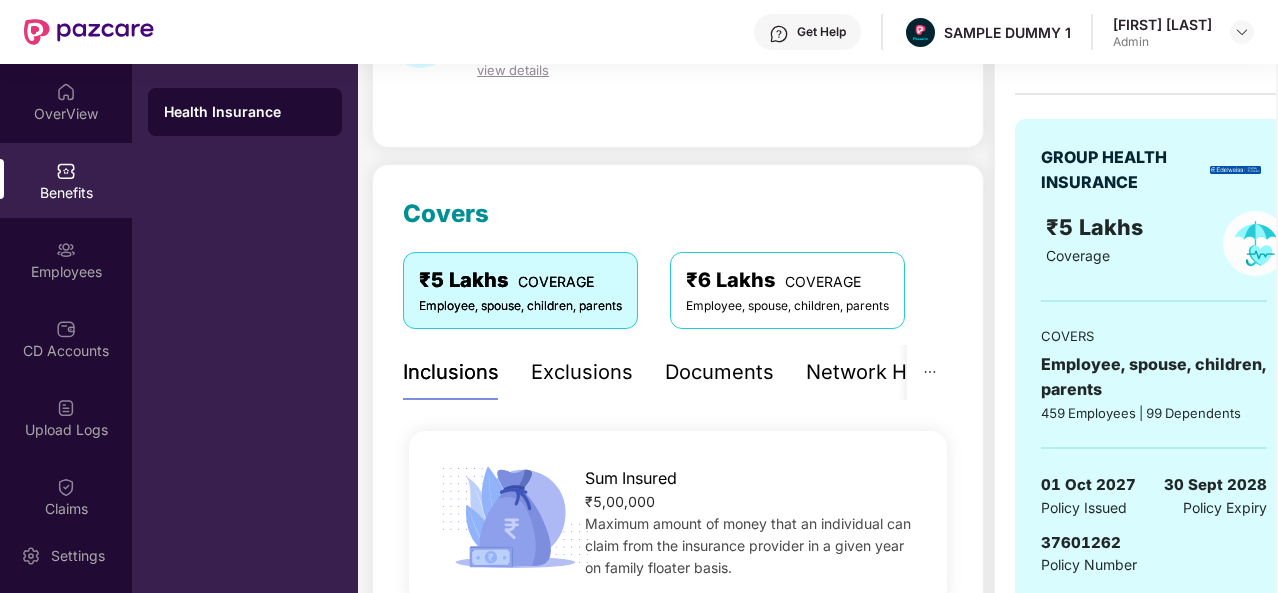click on "Exclusions" at bounding box center [582, 372] 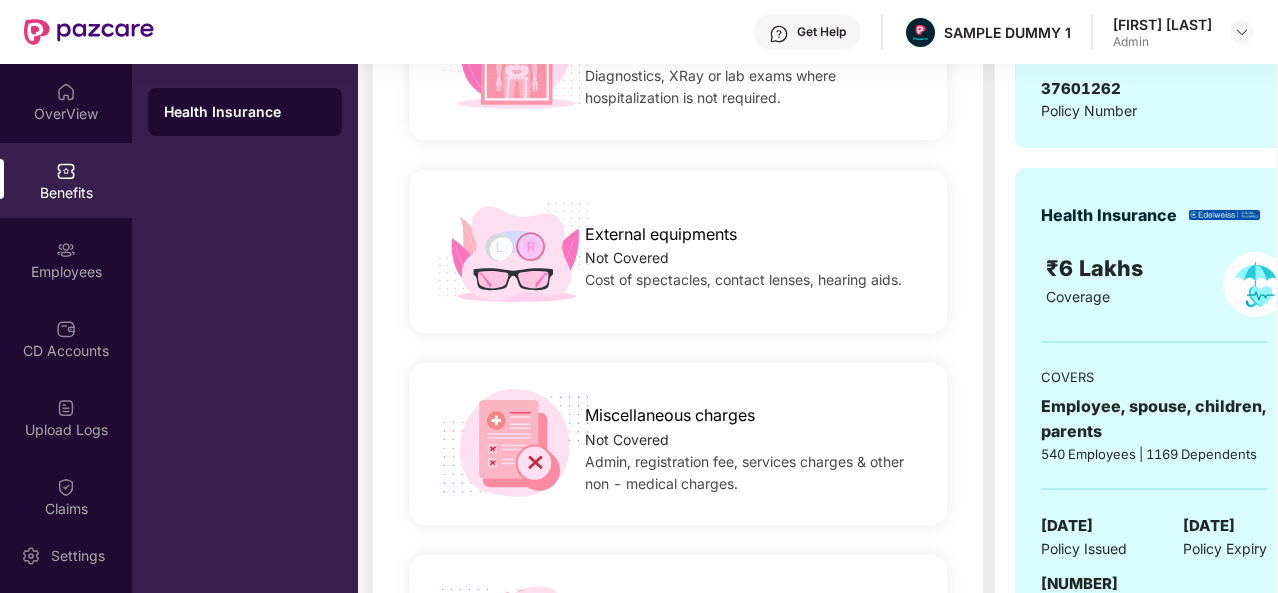 scroll, scrollTop: 435, scrollLeft: 0, axis: vertical 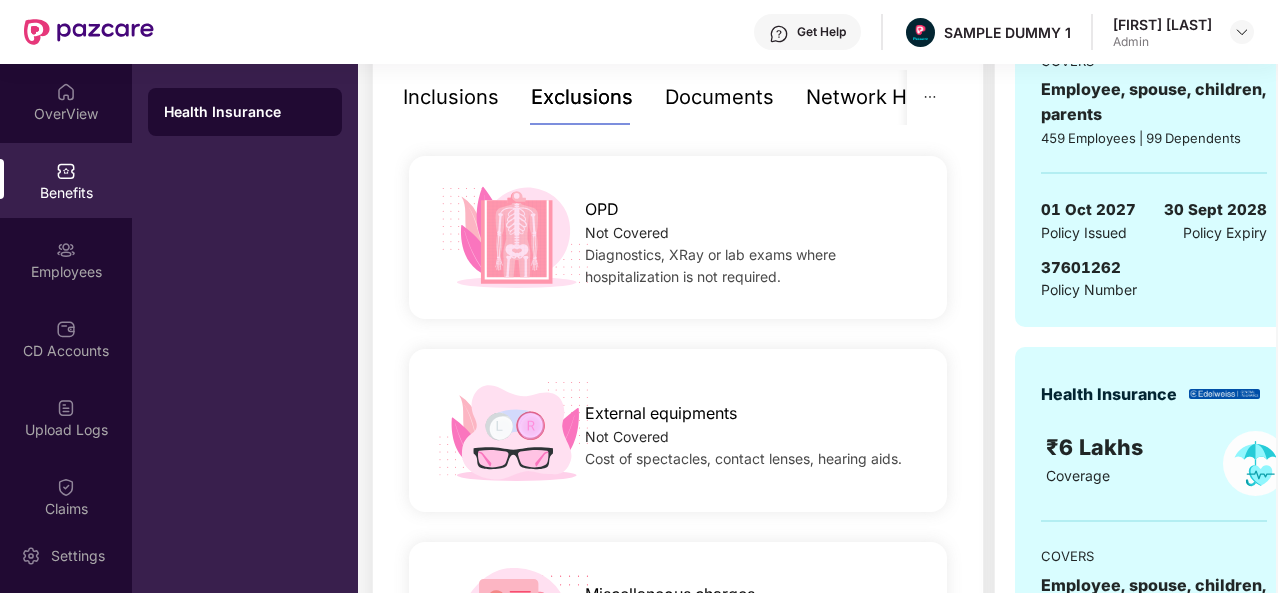 click on "Documents" at bounding box center [719, 97] 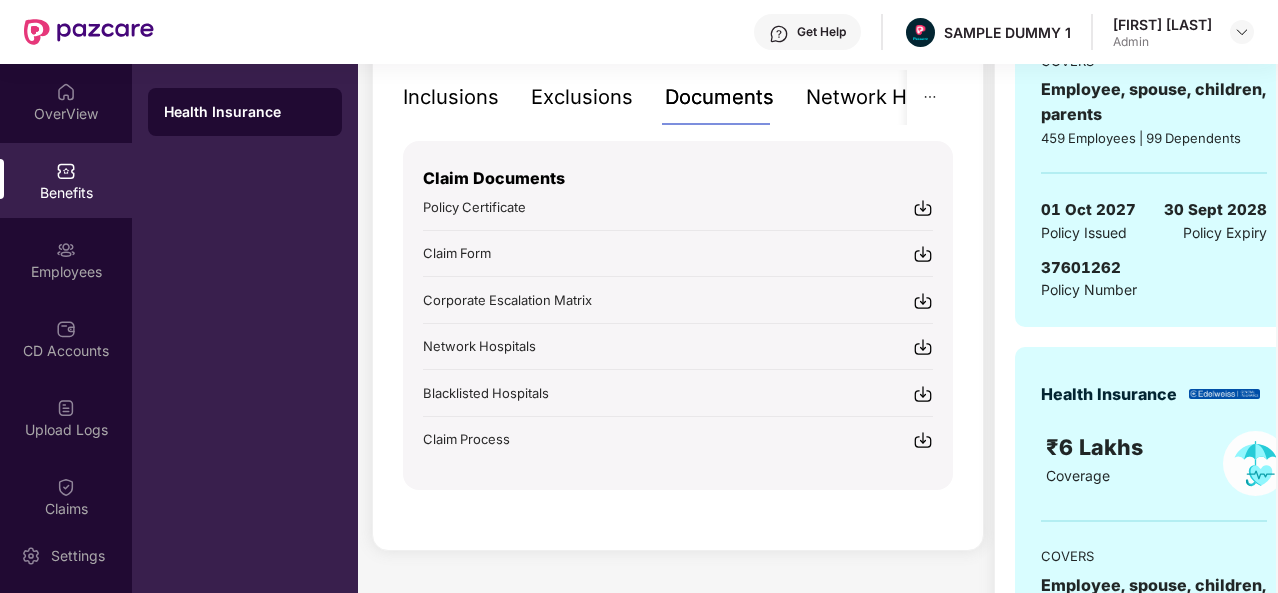 click on "Network Hospitals" at bounding box center [893, 97] 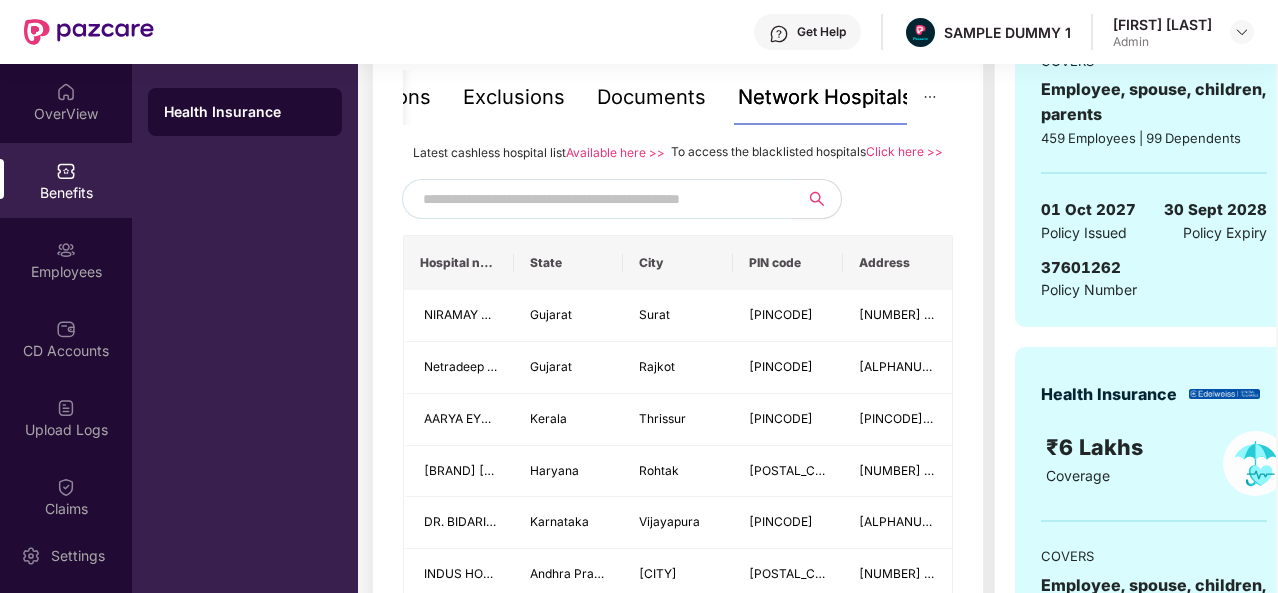 click at bounding box center (594, 199) 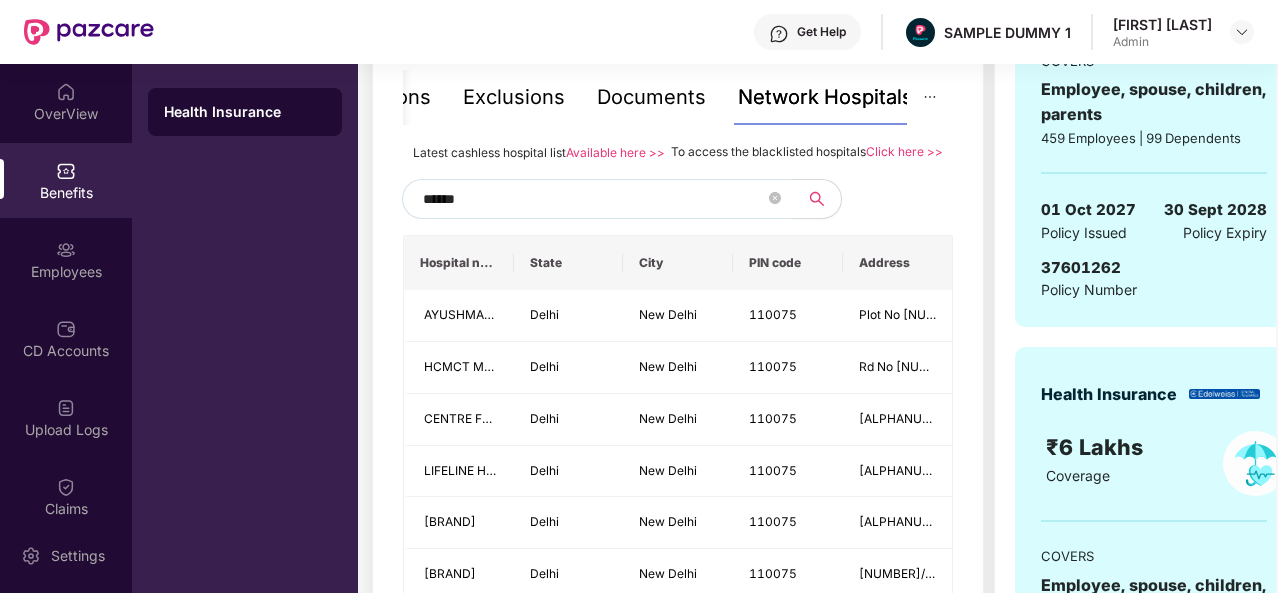 type on "******" 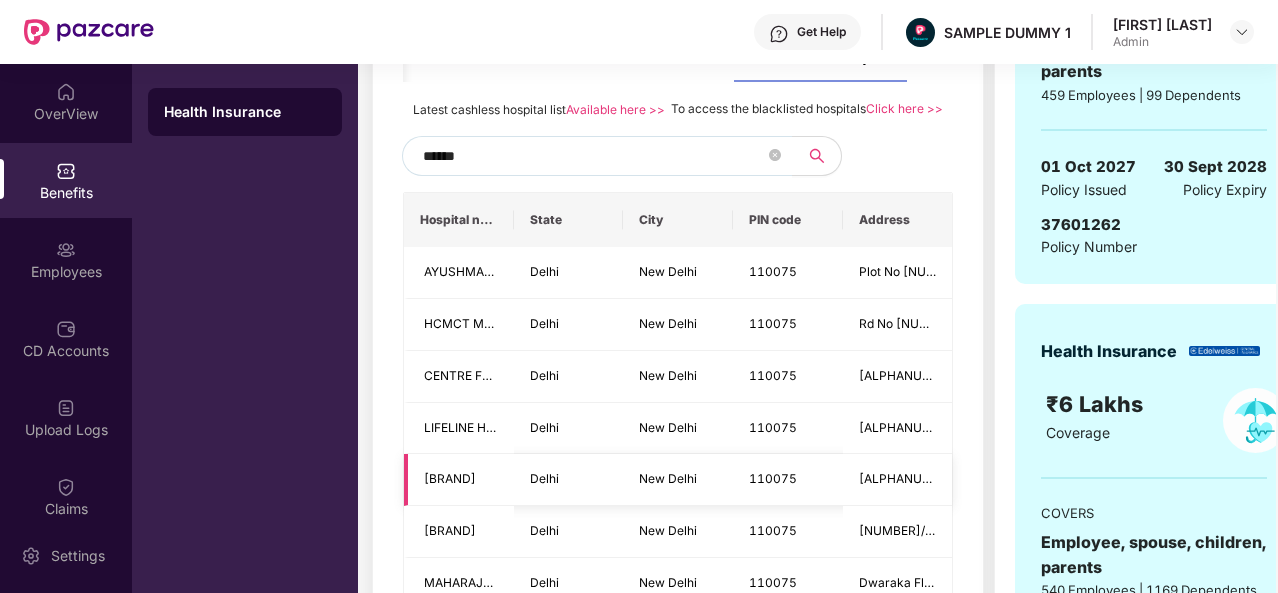 scroll, scrollTop: 126, scrollLeft: 0, axis: vertical 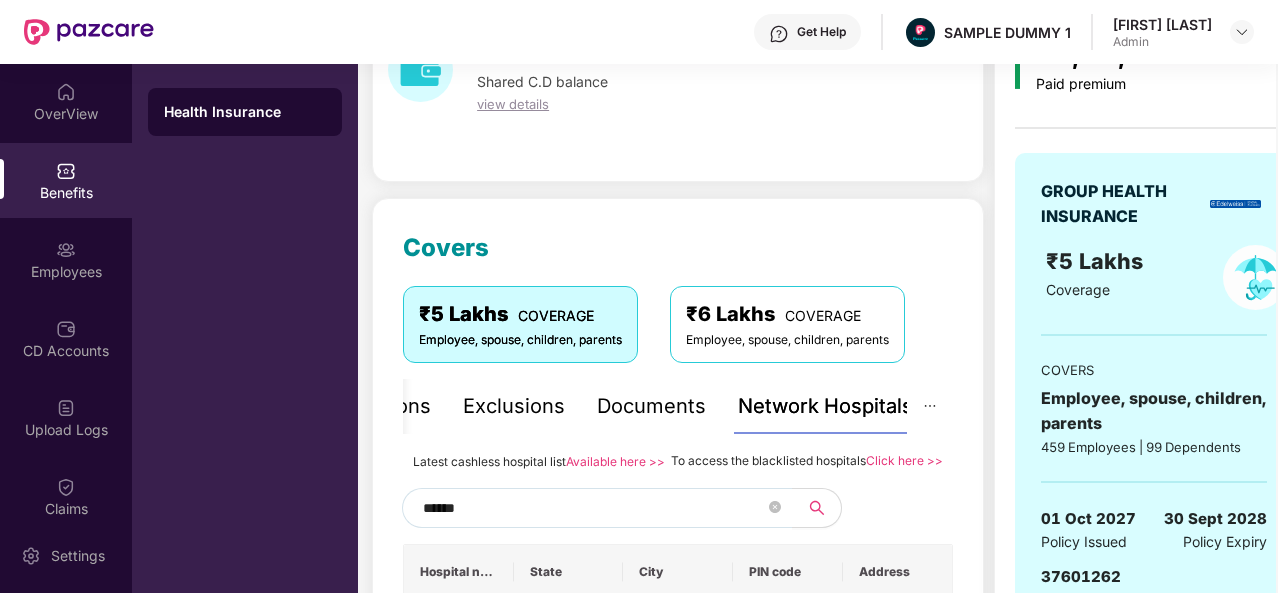click on "Exclusions" at bounding box center (514, 406) 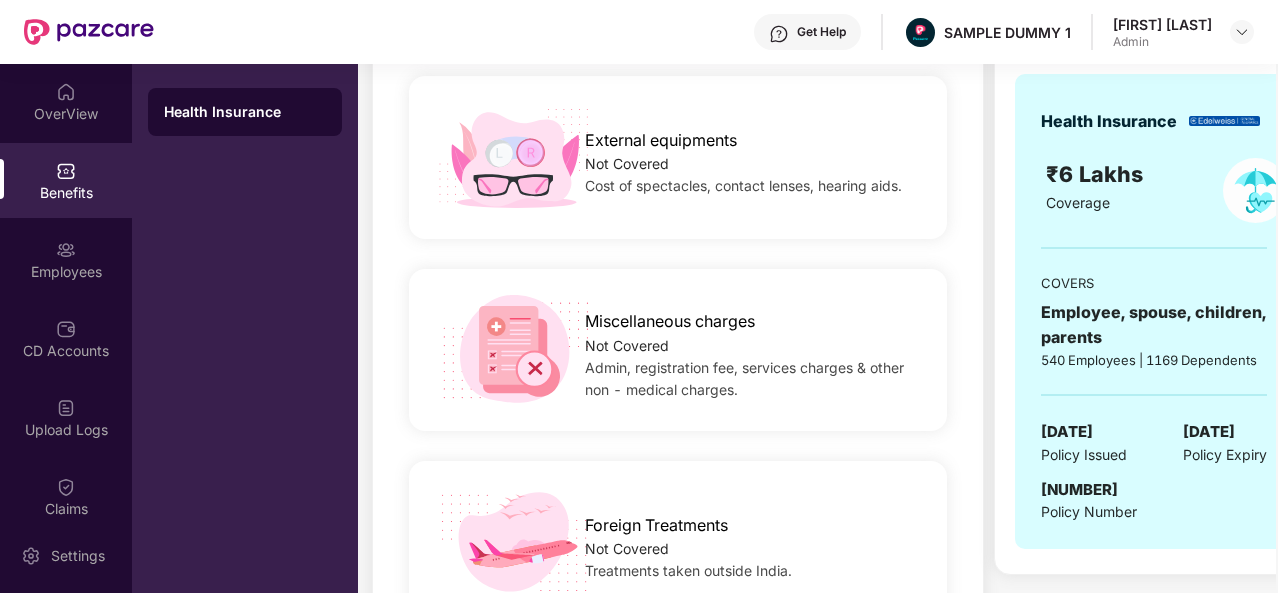 scroll, scrollTop: 824, scrollLeft: 0, axis: vertical 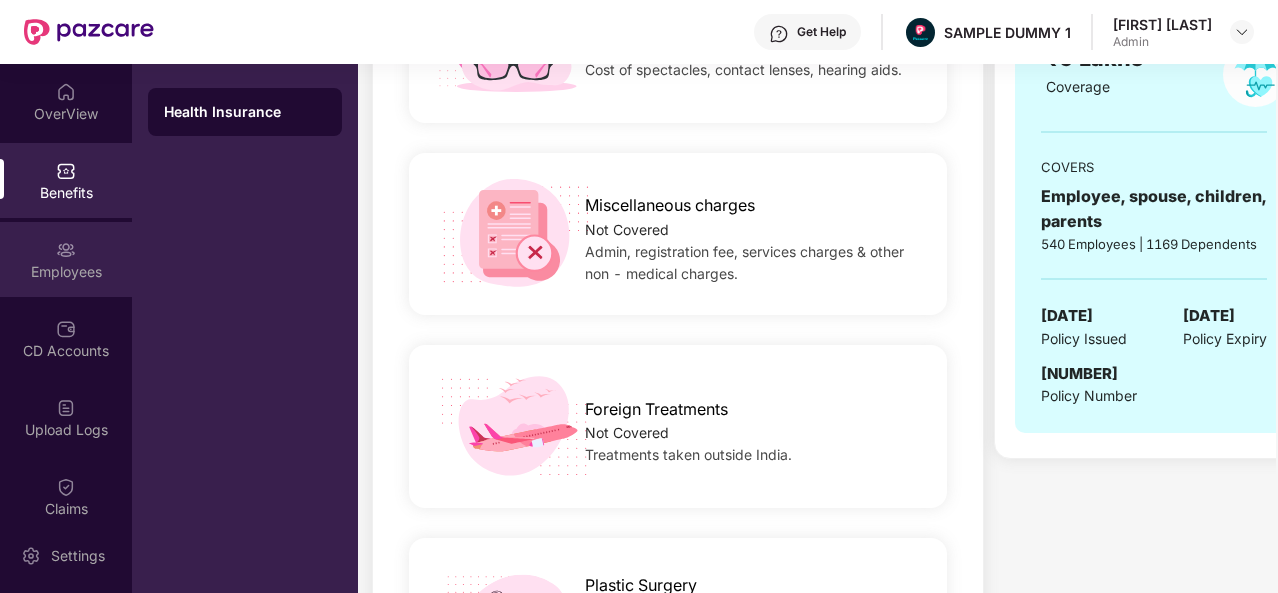 click on "Employees" at bounding box center (66, 272) 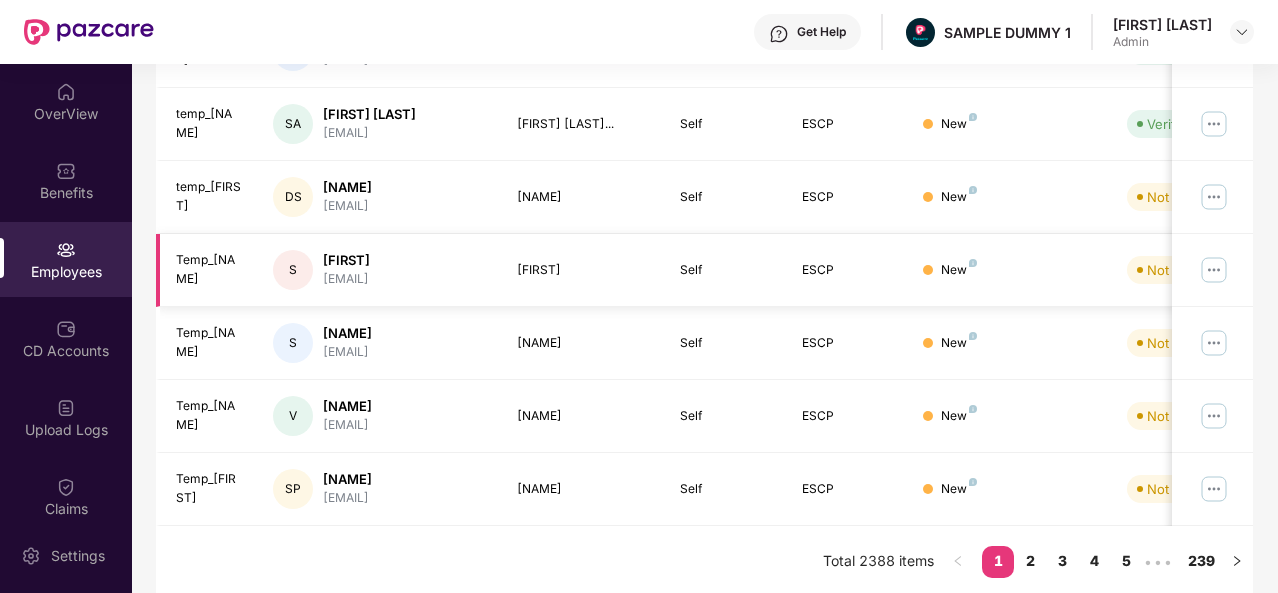 scroll, scrollTop: 0, scrollLeft: 0, axis: both 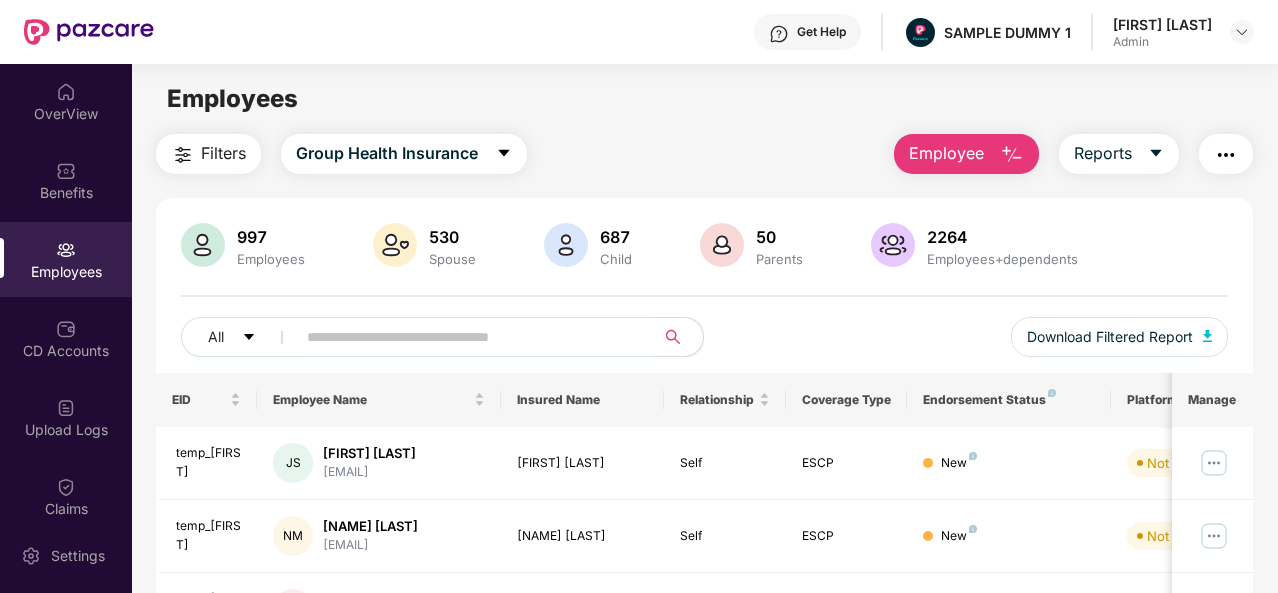 click at bounding box center (1012, 155) 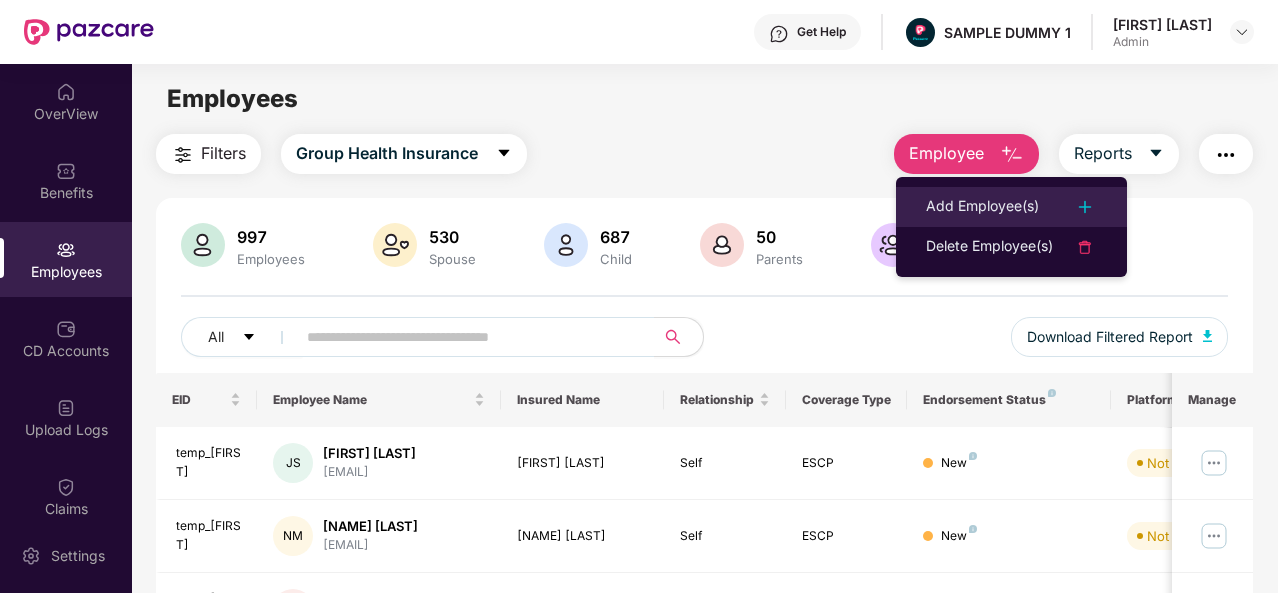 click on "Add Employee(s)" at bounding box center [982, 207] 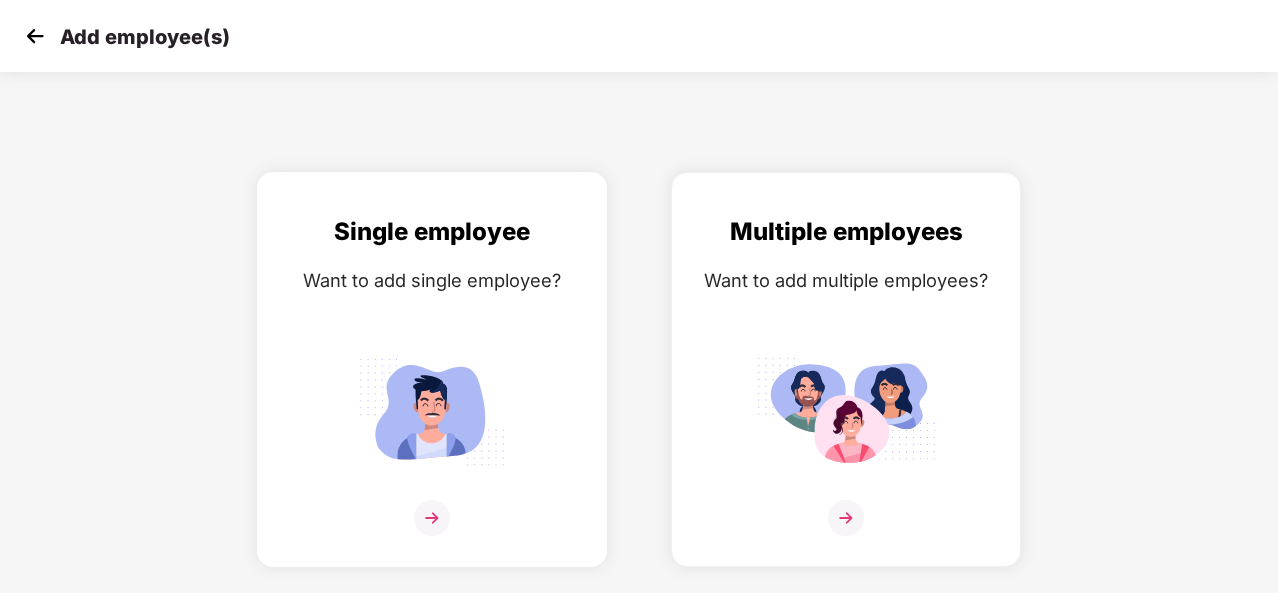 click at bounding box center [432, 518] 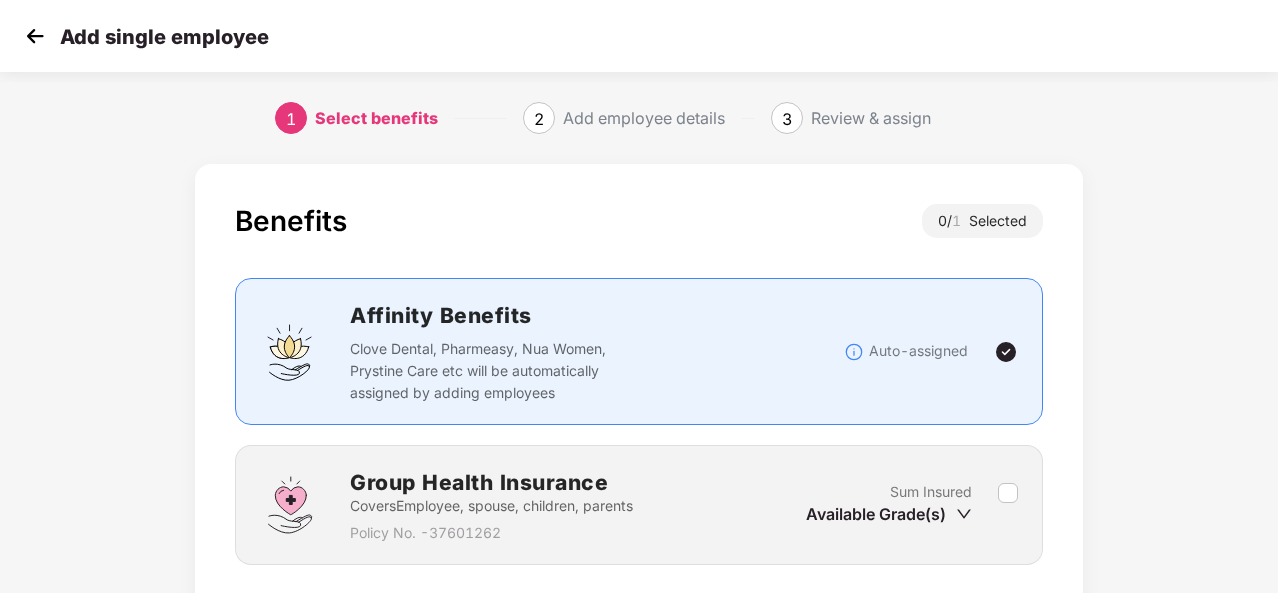scroll, scrollTop: 144, scrollLeft: 0, axis: vertical 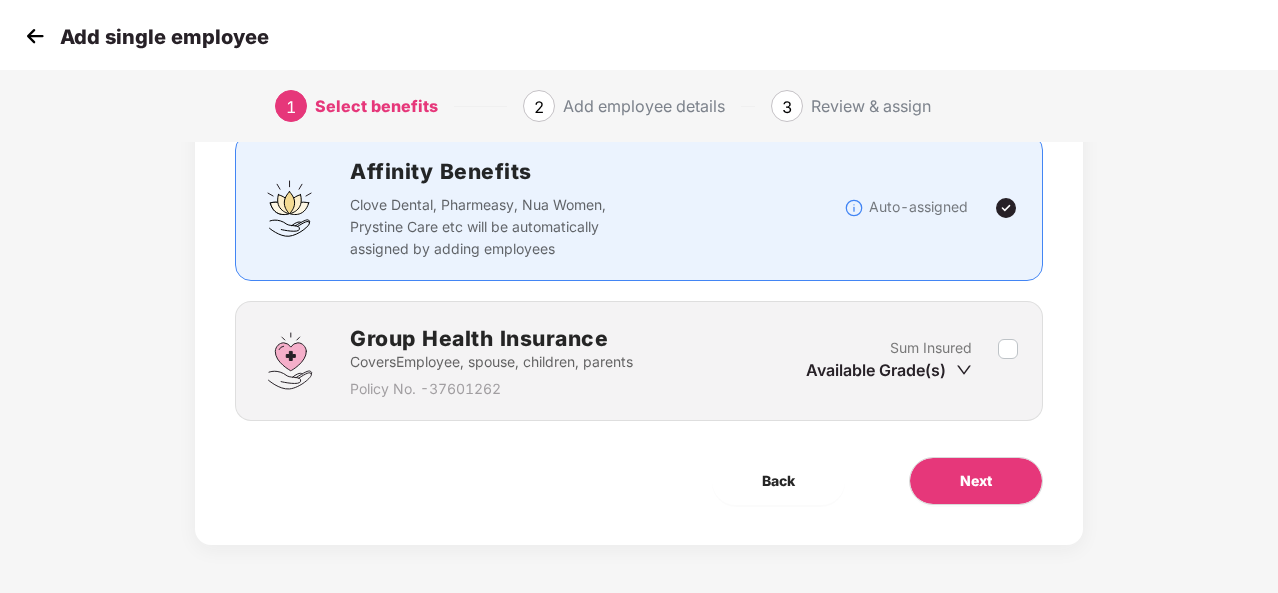 click on "Sum Insured Available Grade(s)" at bounding box center (902, 361) 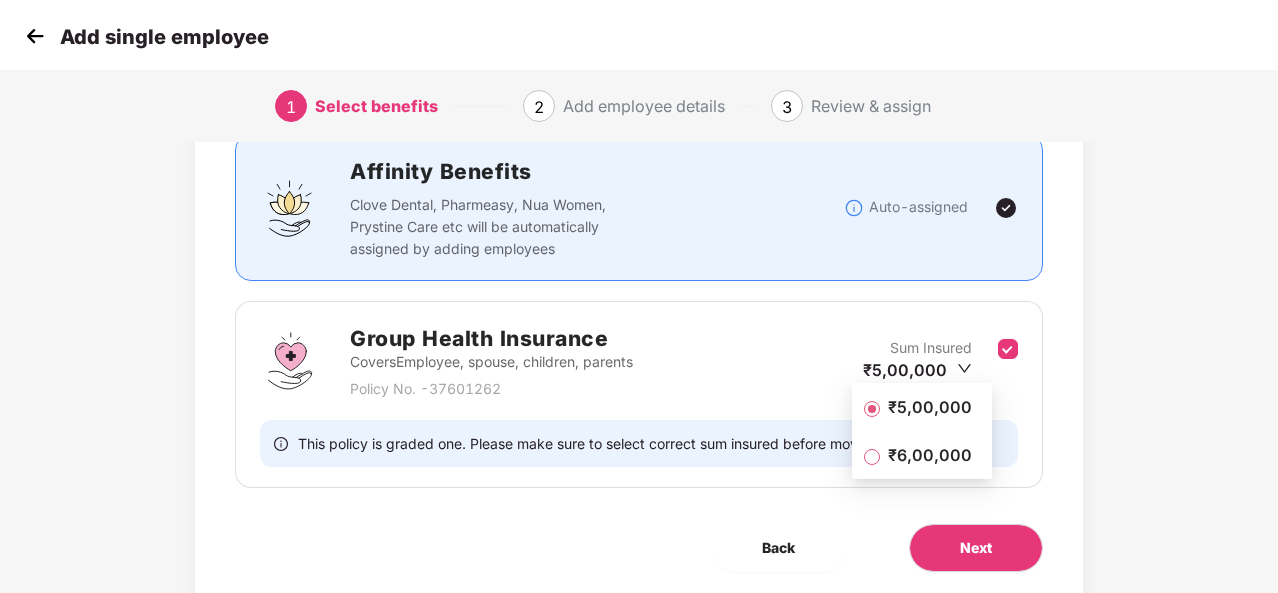 click on "₹5,00,000" at bounding box center [930, 407] 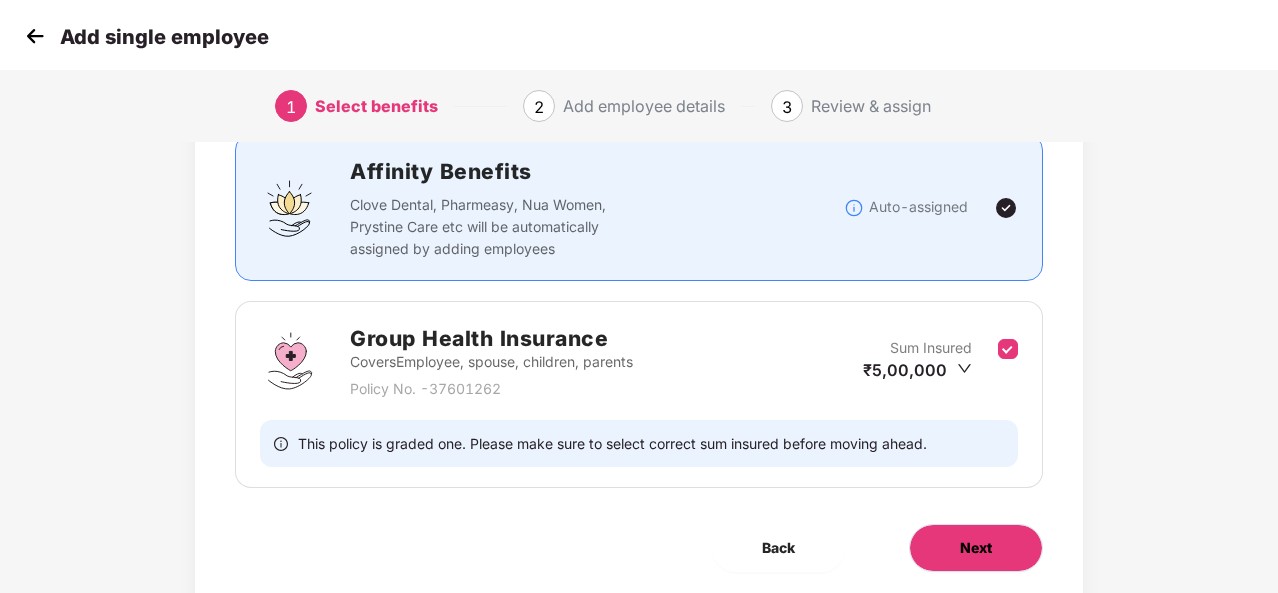 click on "Next" at bounding box center (976, 548) 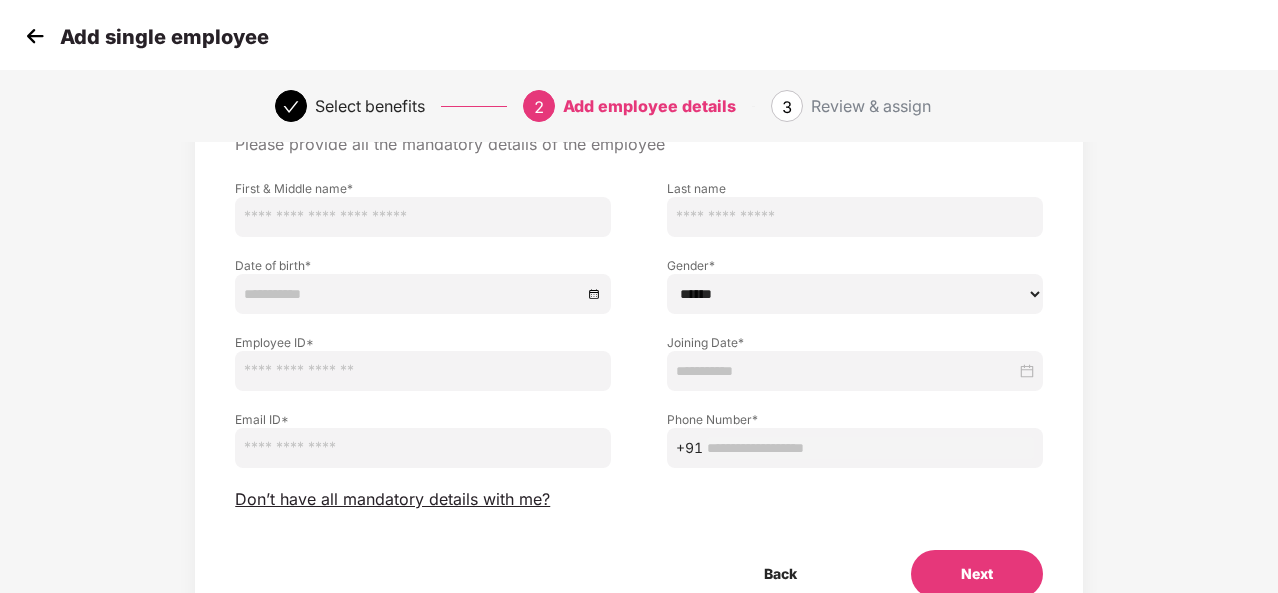 scroll, scrollTop: 112, scrollLeft: 0, axis: vertical 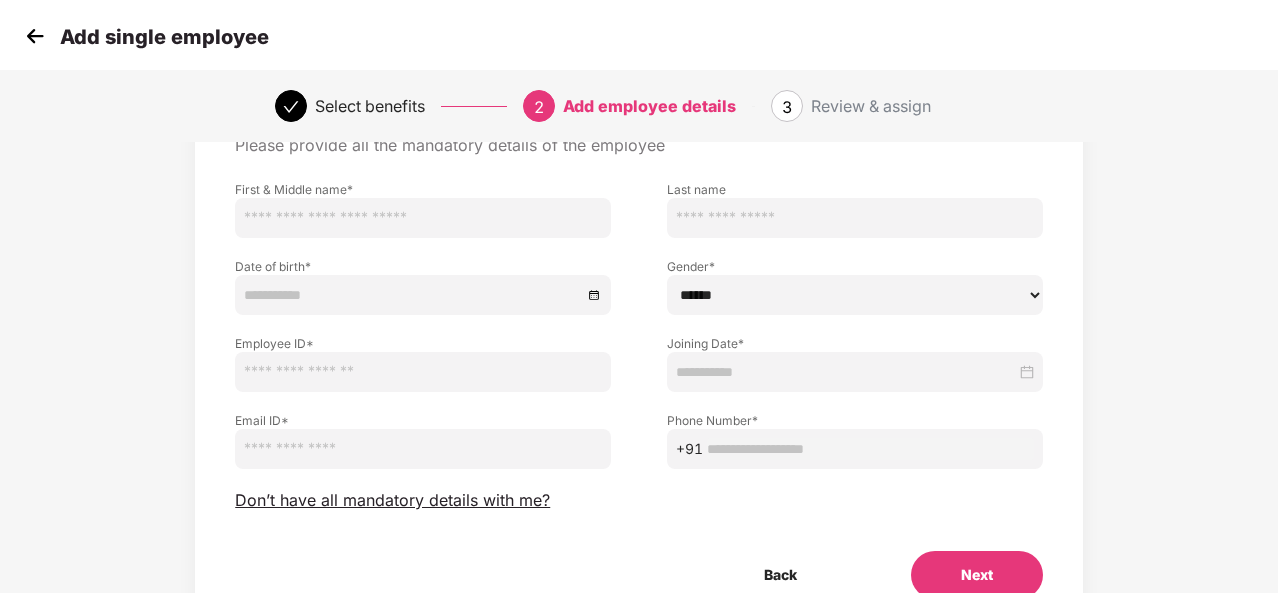 click at bounding box center [35, 36] 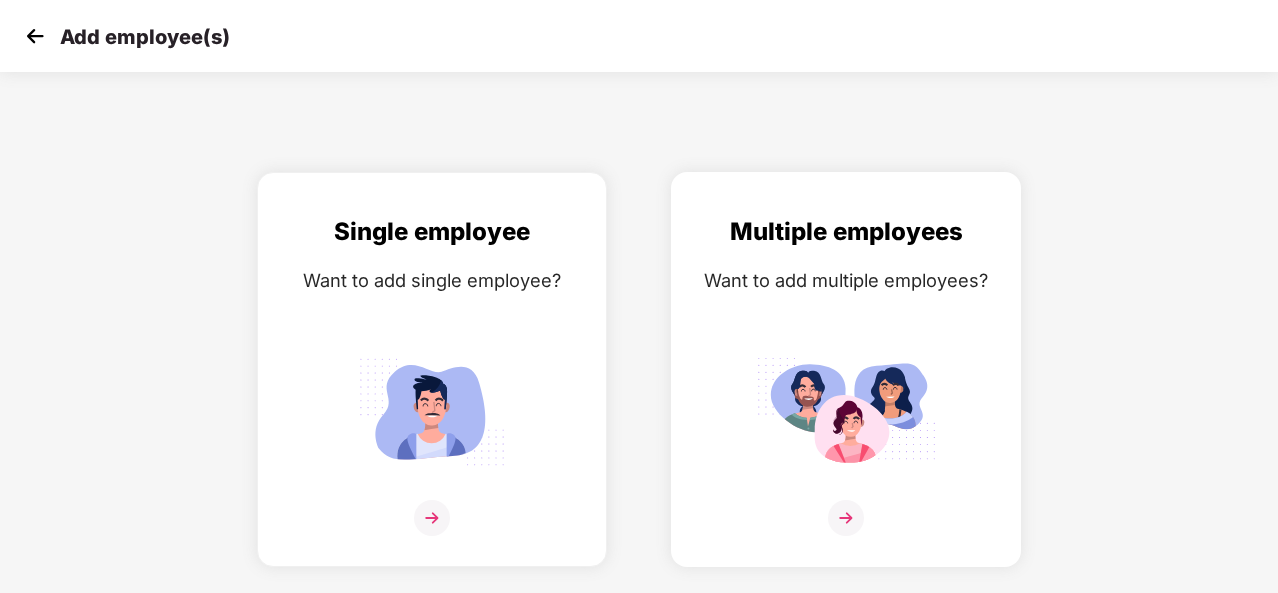 click at bounding box center [846, 518] 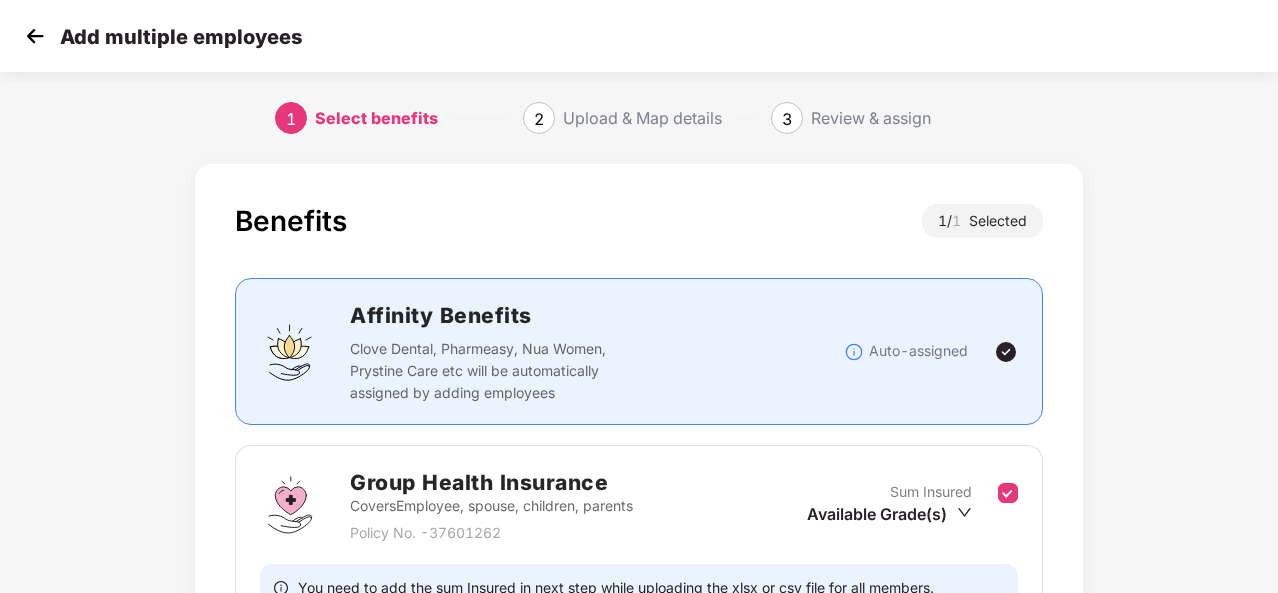 scroll, scrollTop: 156, scrollLeft: 0, axis: vertical 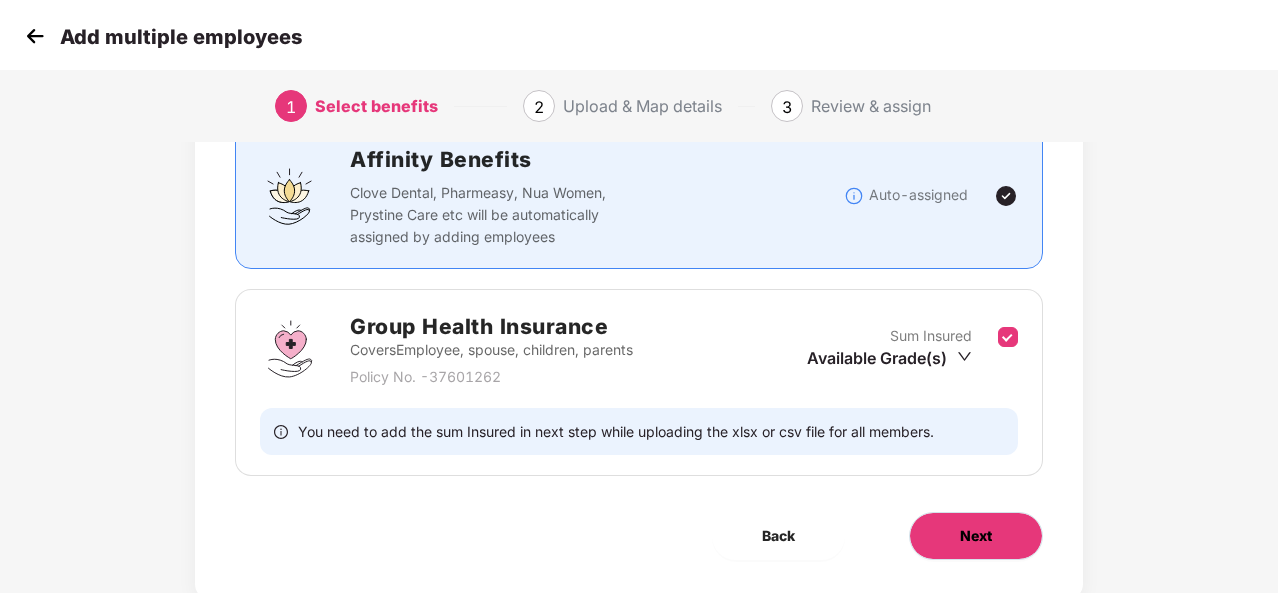 click on "Next" at bounding box center [976, 536] 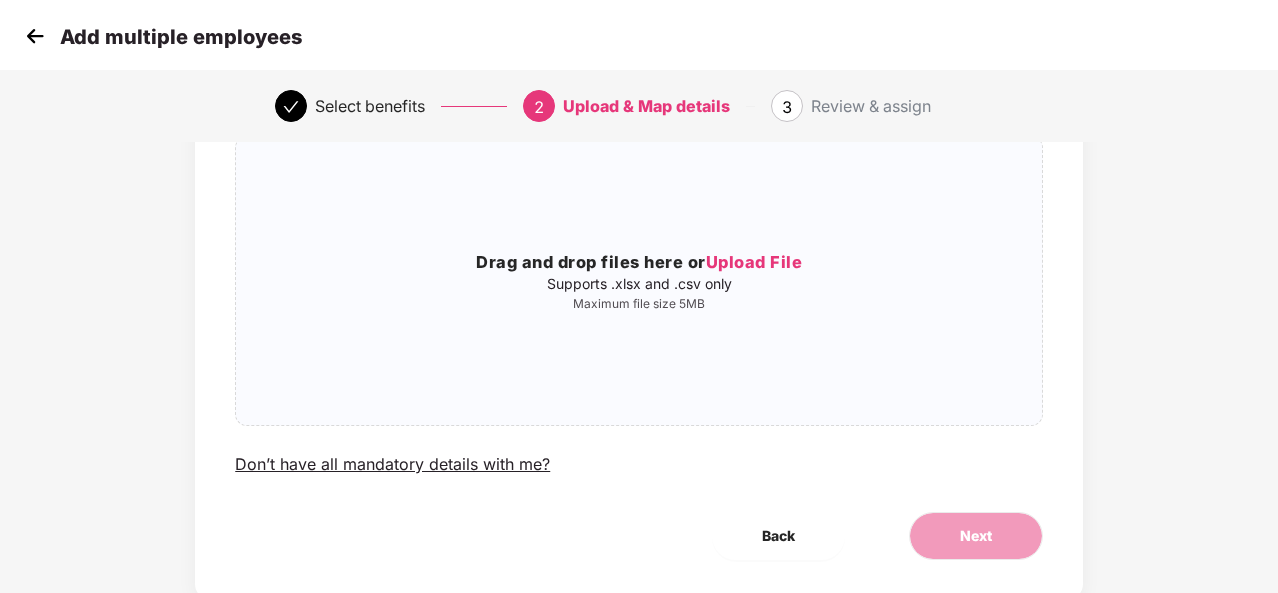 scroll, scrollTop: 154, scrollLeft: 0, axis: vertical 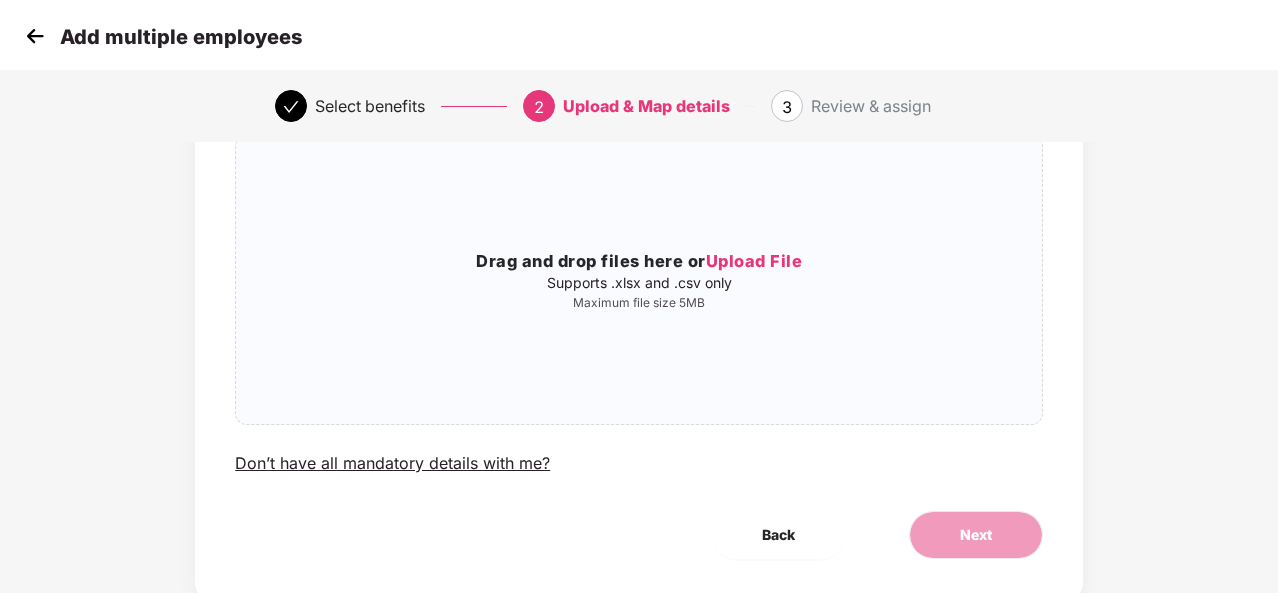 click at bounding box center (35, 36) 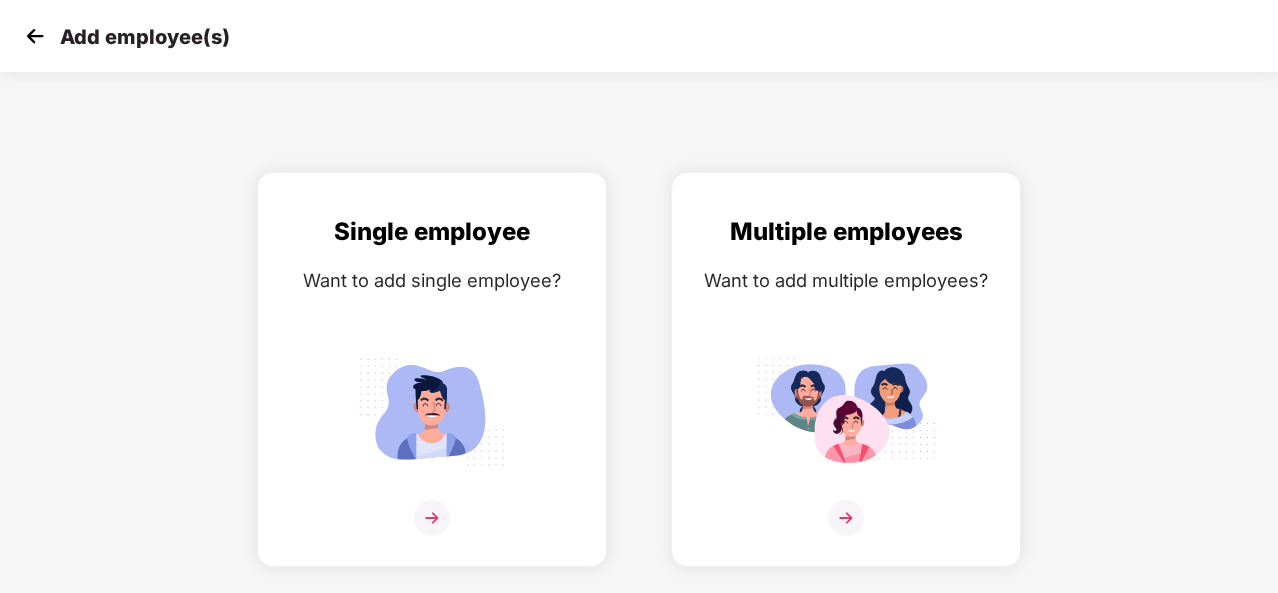 scroll, scrollTop: 0, scrollLeft: 0, axis: both 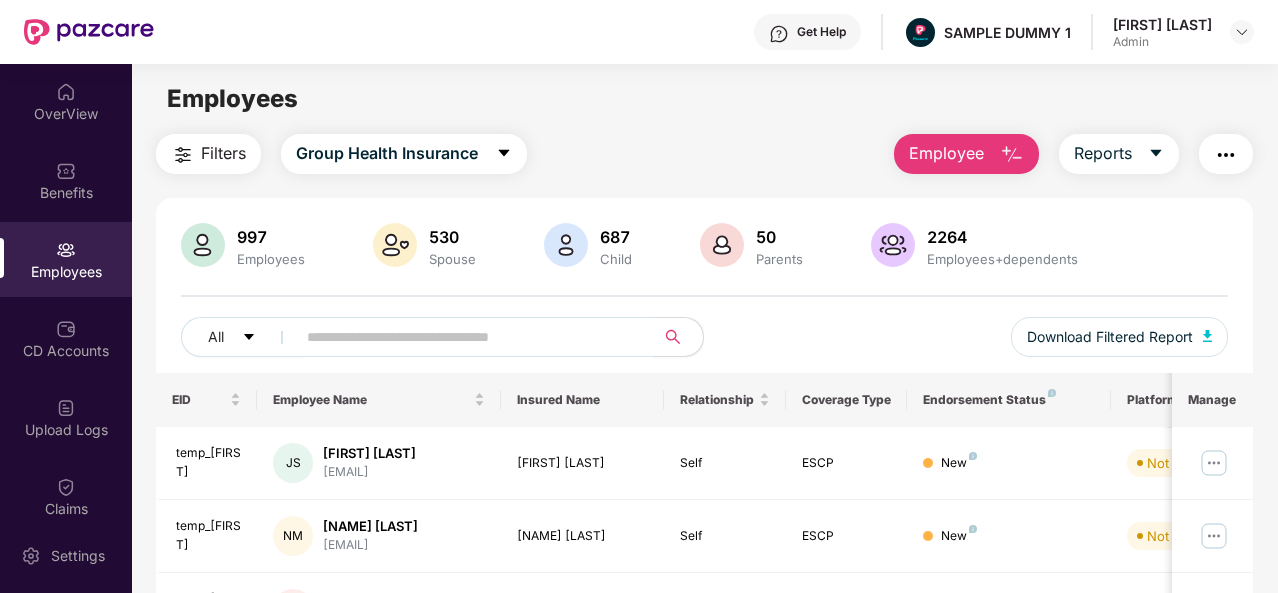 click at bounding box center [1012, 155] 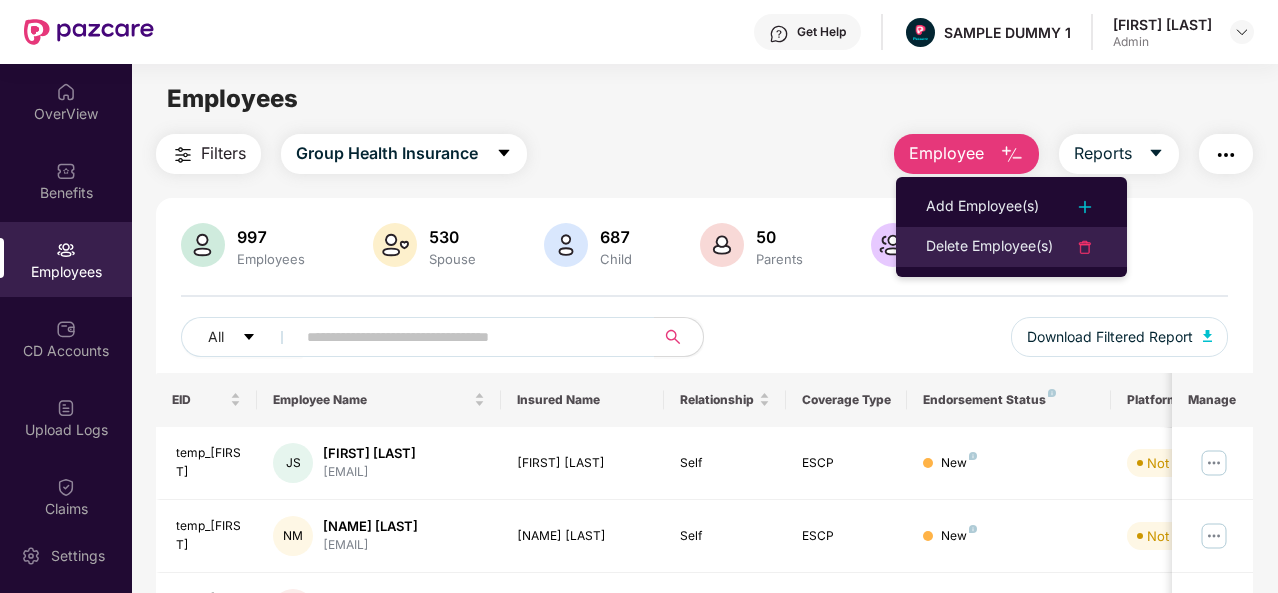click on "Delete Employee(s)" at bounding box center (989, 247) 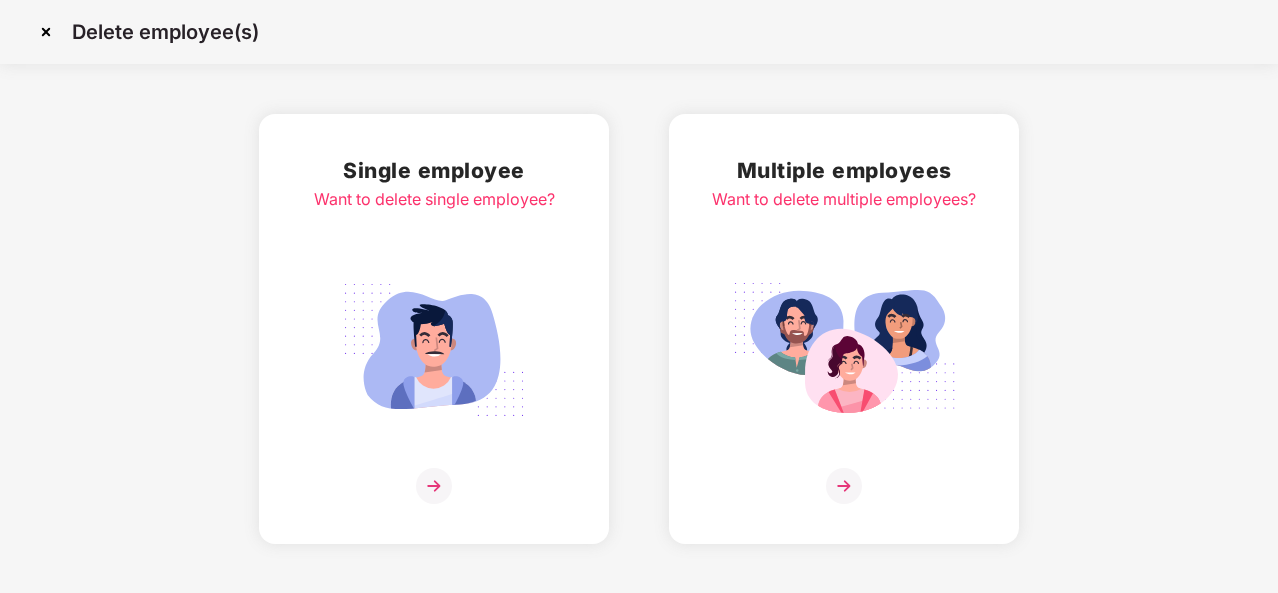 click at bounding box center (46, 32) 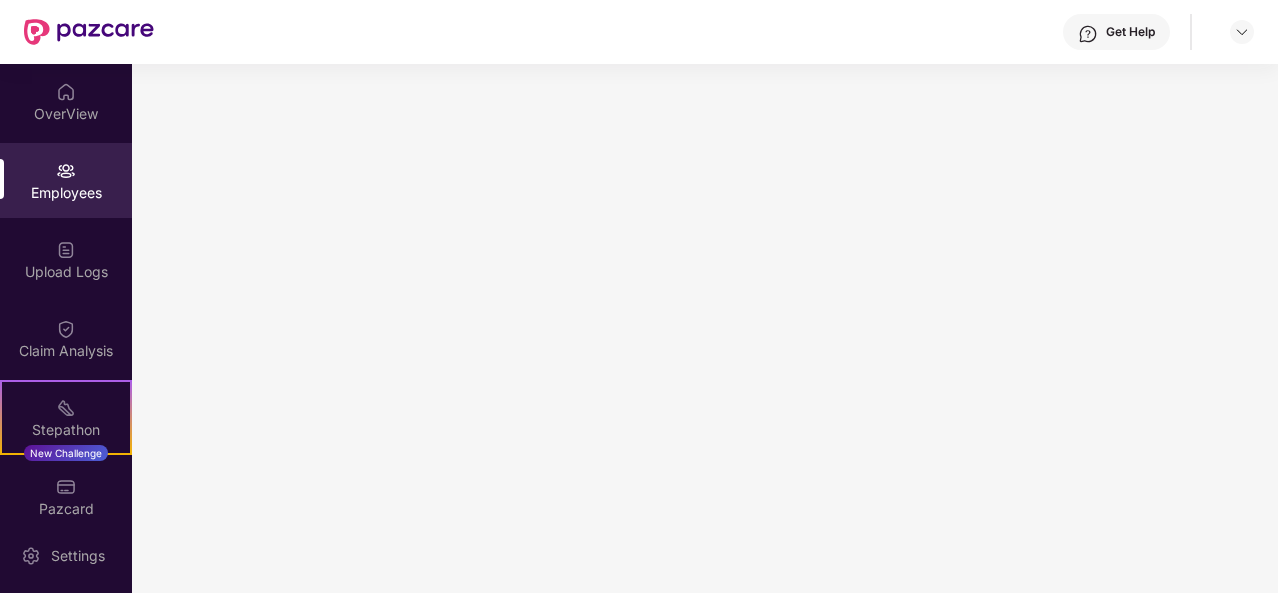 scroll, scrollTop: 0, scrollLeft: 0, axis: both 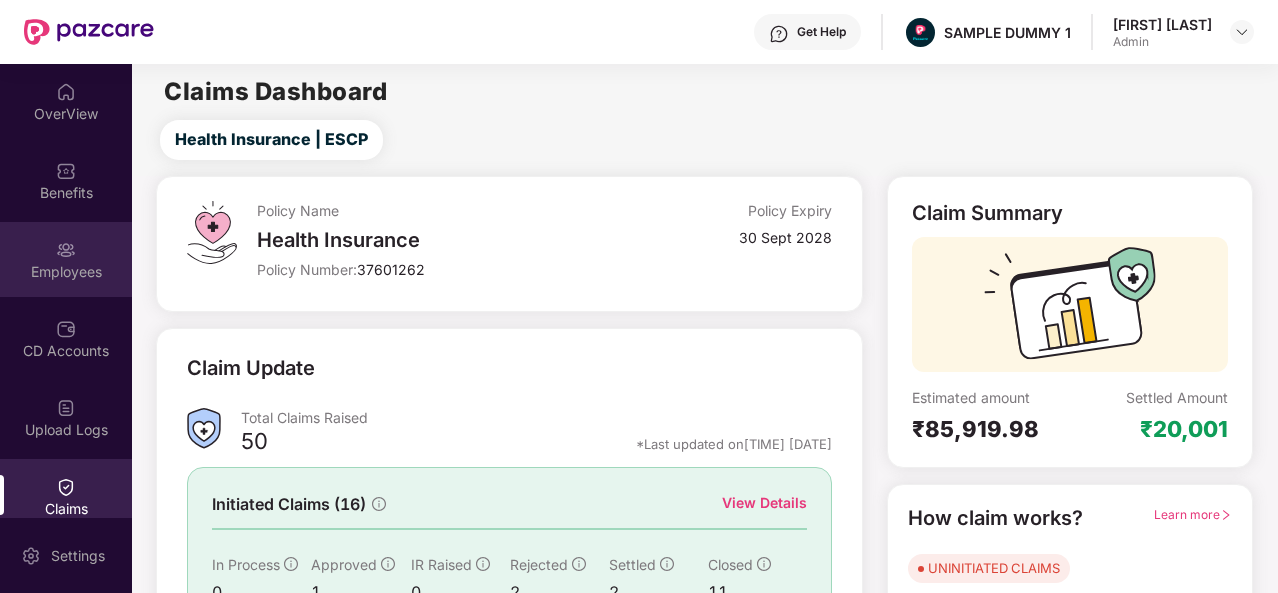 click on "Employees" at bounding box center [66, 272] 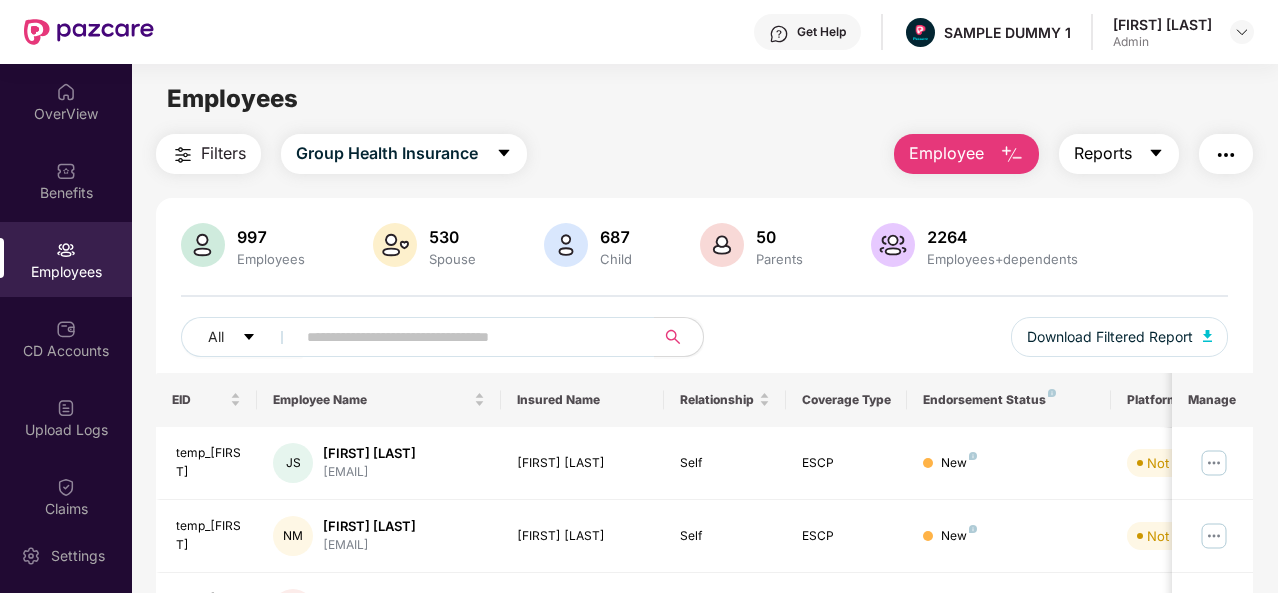 click on "Reports" at bounding box center [1103, 153] 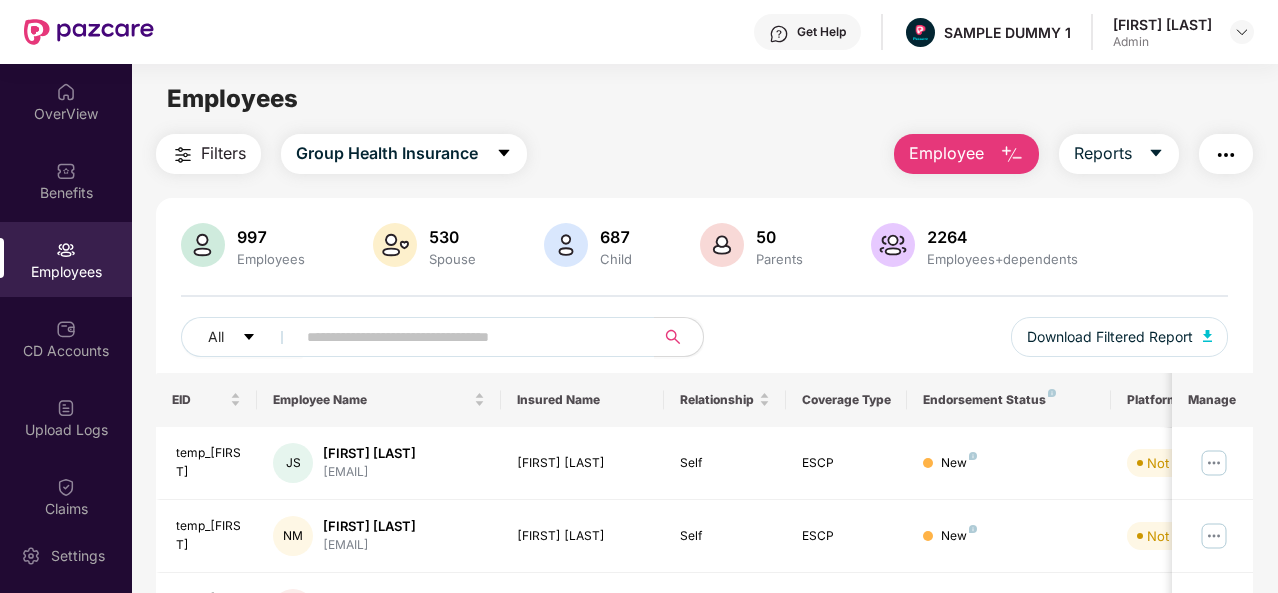 click at bounding box center [1226, 155] 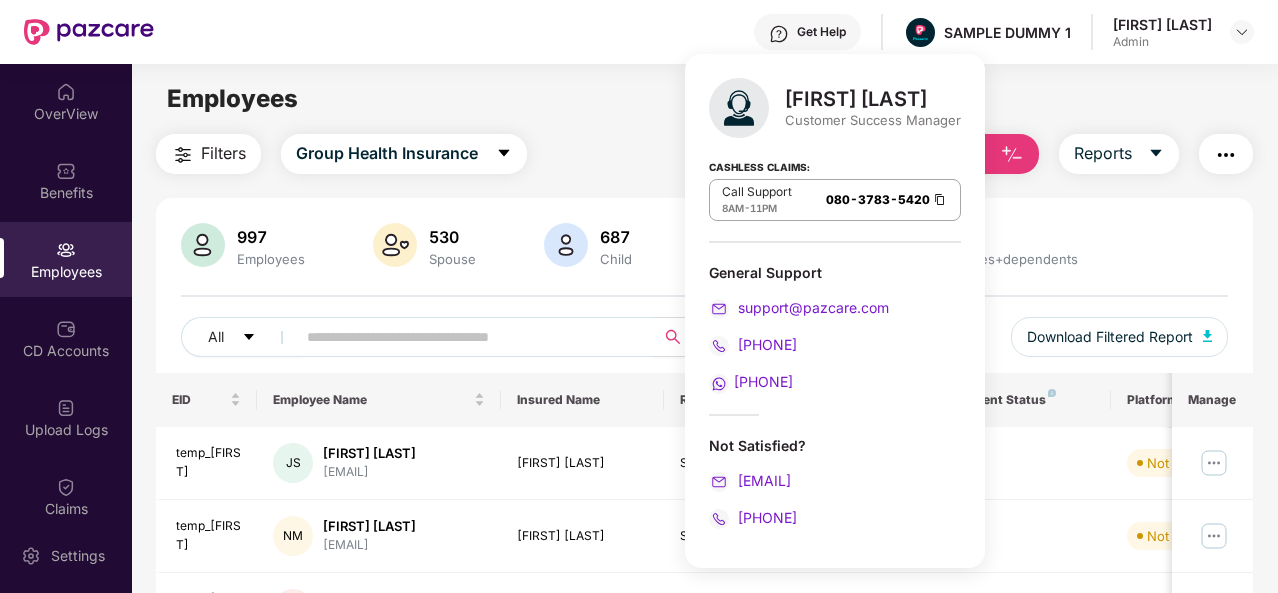 click on "Employees" at bounding box center (704, 99) 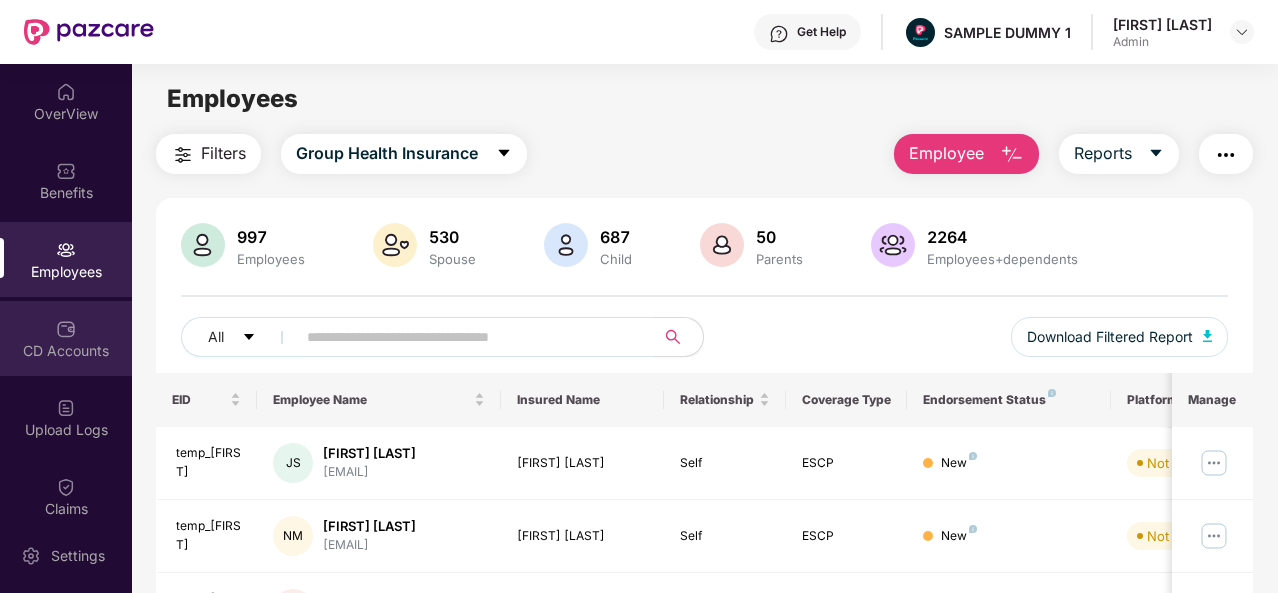 click on "CD Accounts" at bounding box center (66, 351) 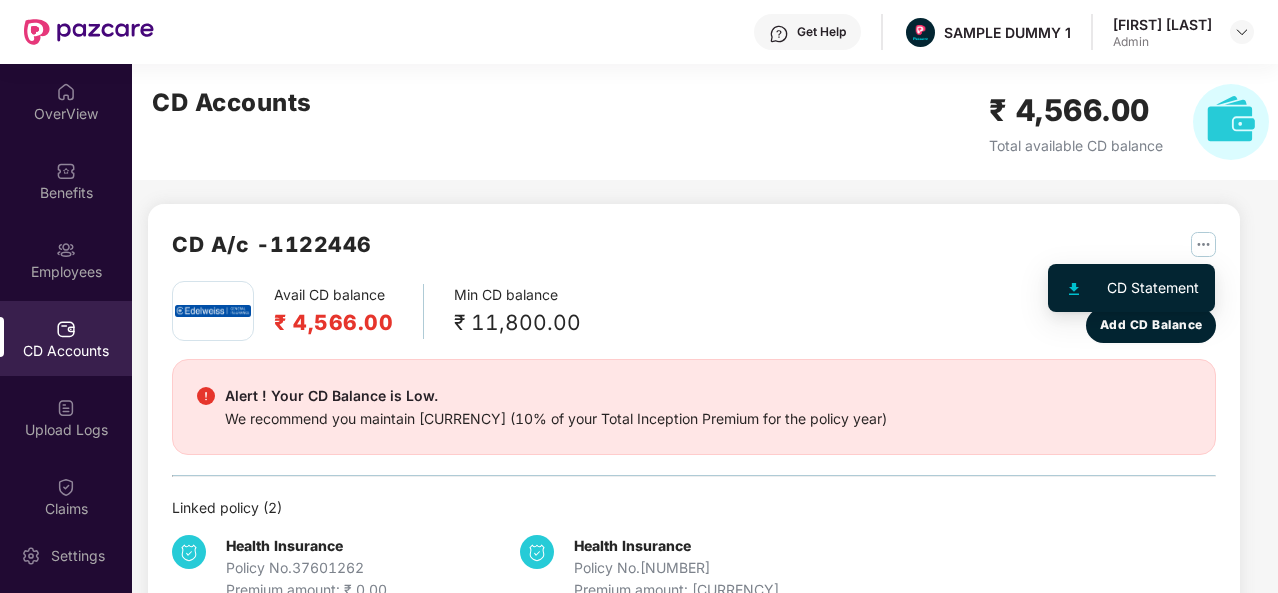 click at bounding box center [1203, 244] 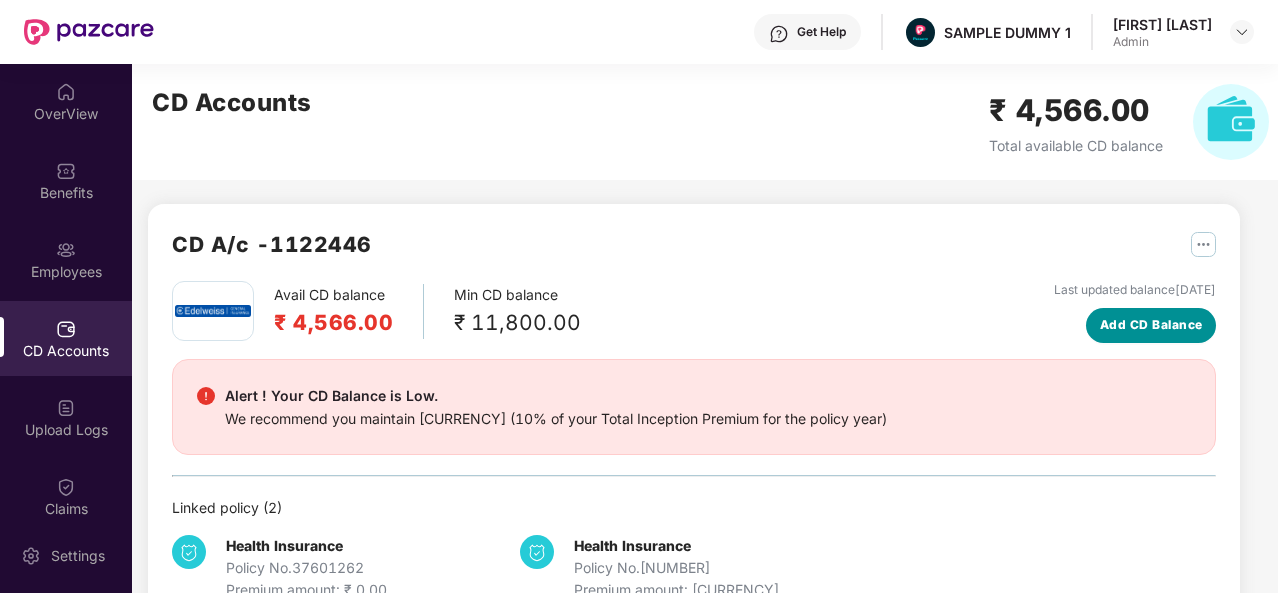 click on "Add CD Balance" at bounding box center [1151, 325] 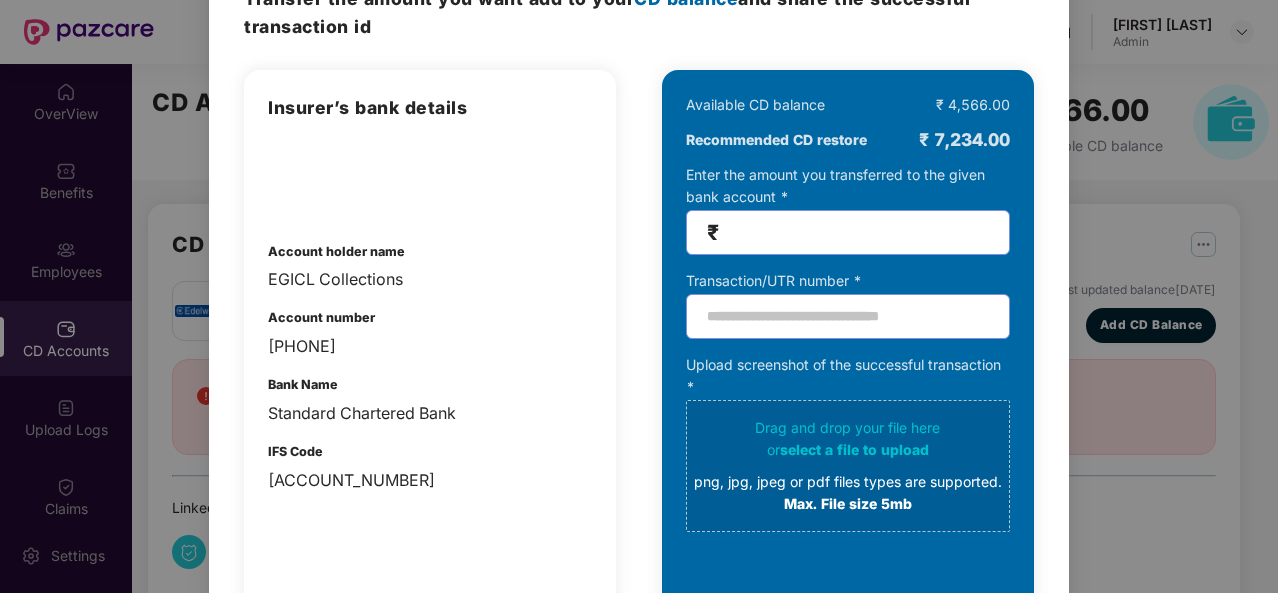 scroll, scrollTop: 0, scrollLeft: 0, axis: both 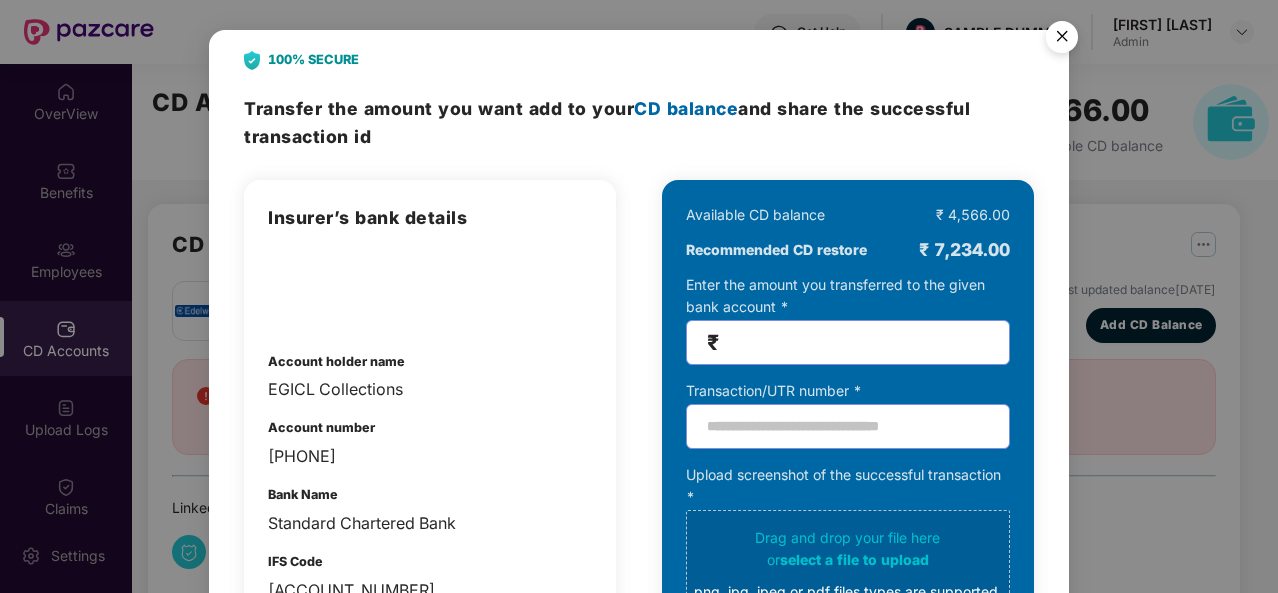 click at bounding box center [1062, 40] 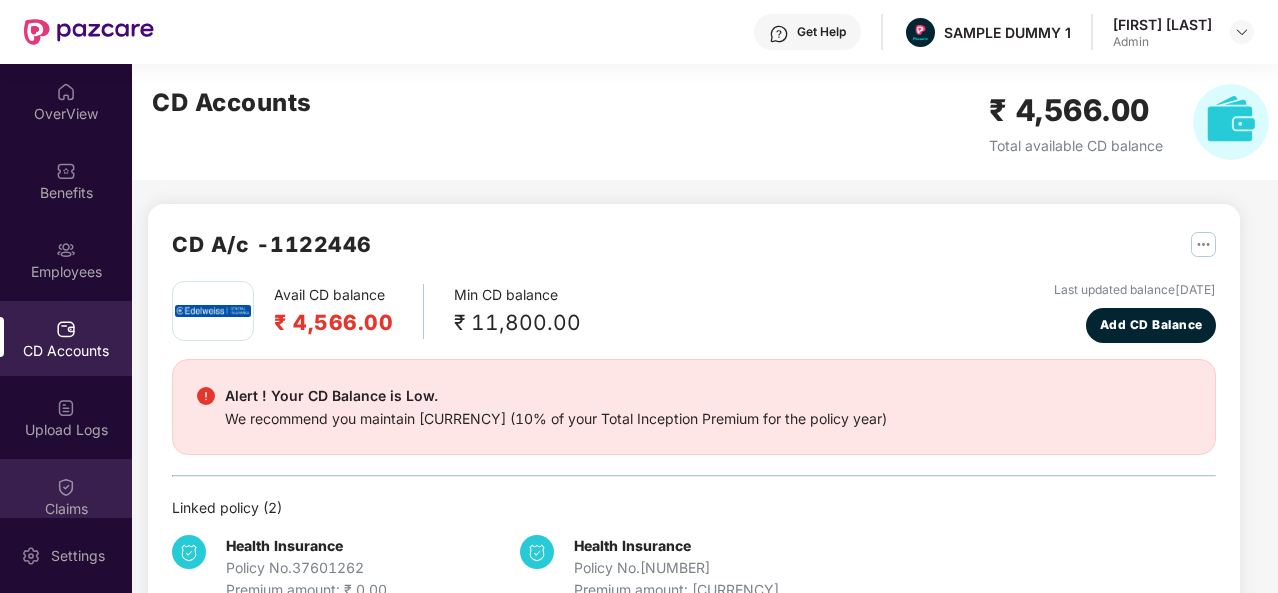 click on "Claims" at bounding box center (66, 509) 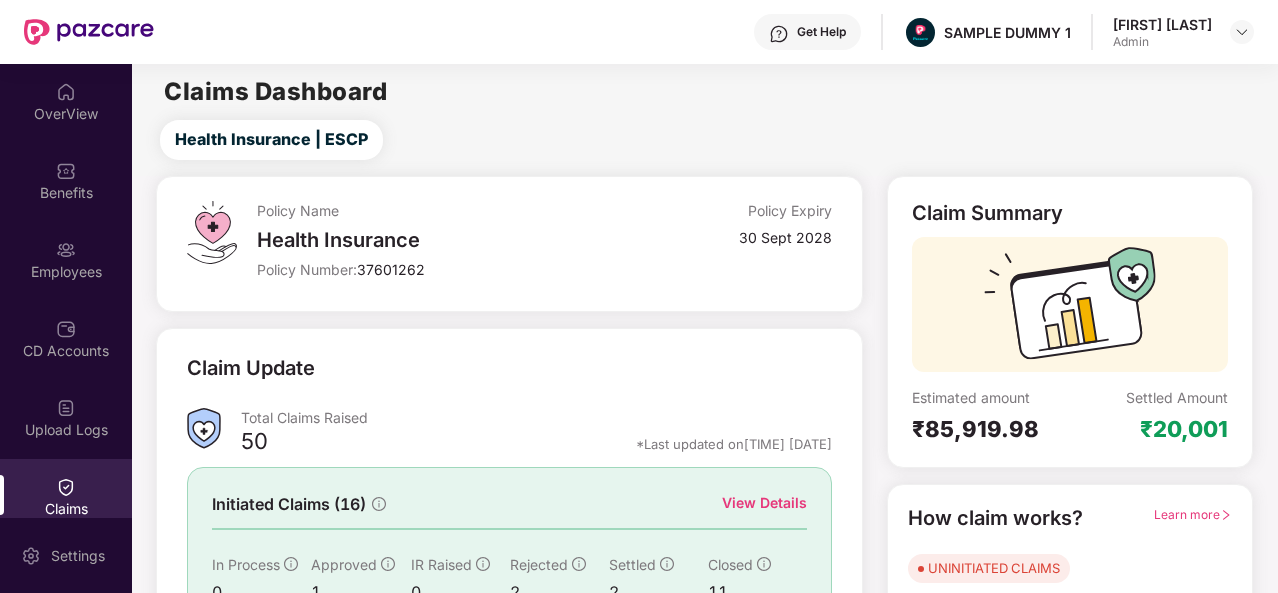 scroll, scrollTop: 168, scrollLeft: 0, axis: vertical 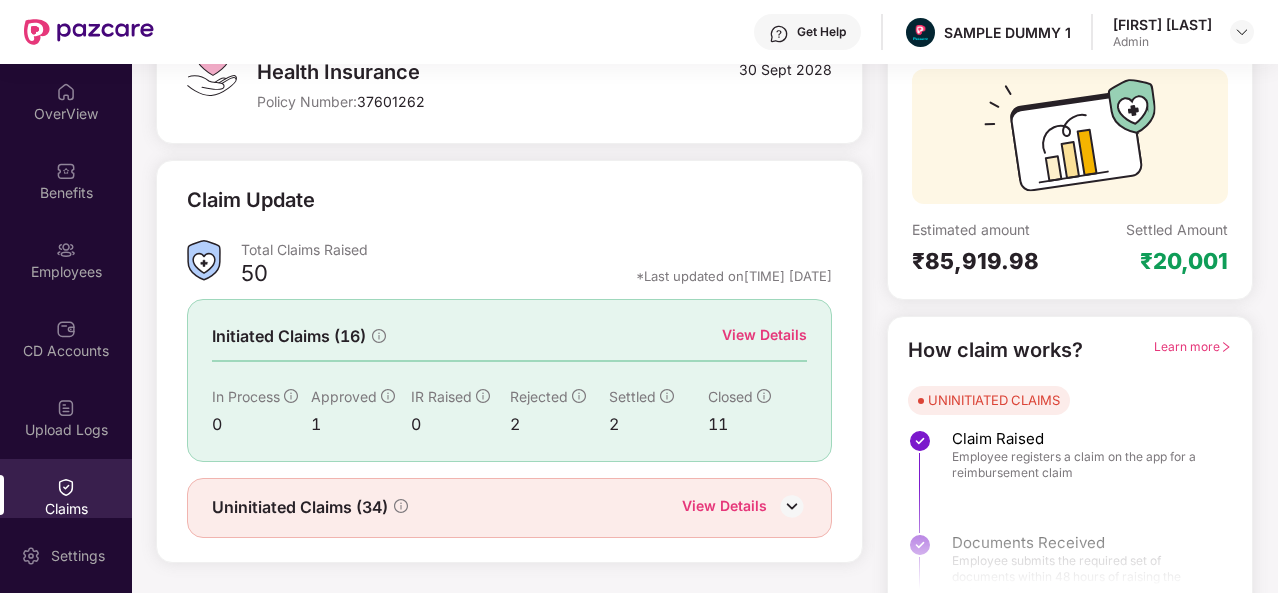 click on "View Details" at bounding box center [764, 335] 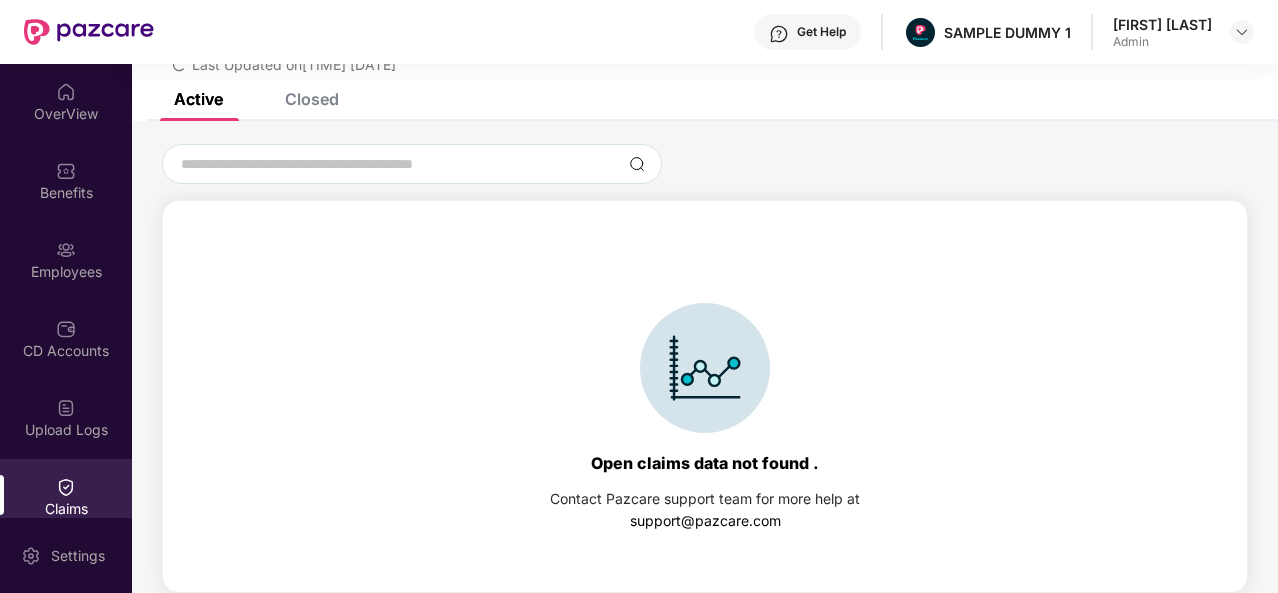scroll, scrollTop: 86, scrollLeft: 0, axis: vertical 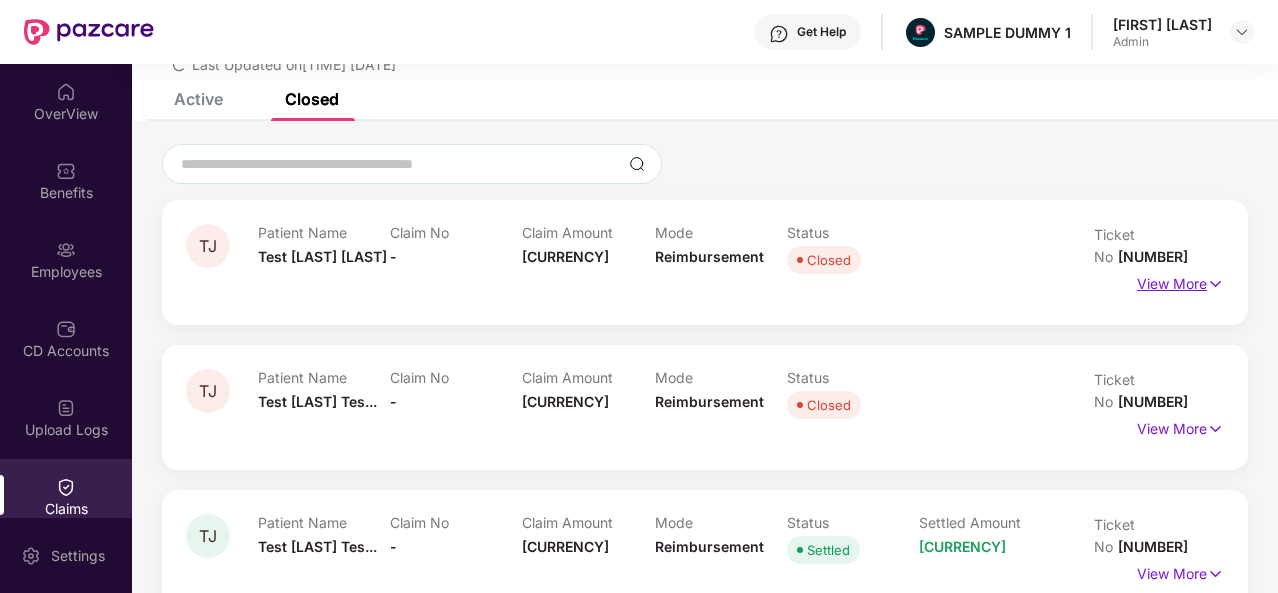 click on "View More" at bounding box center [1180, 281] 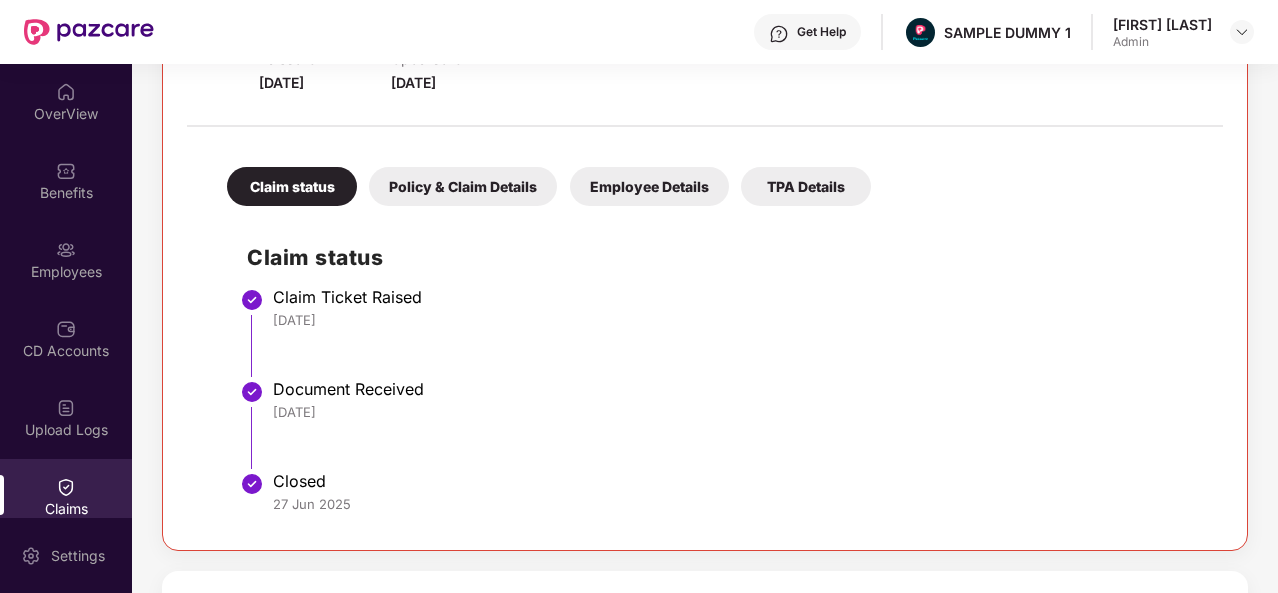 scroll, scrollTop: 338, scrollLeft: 0, axis: vertical 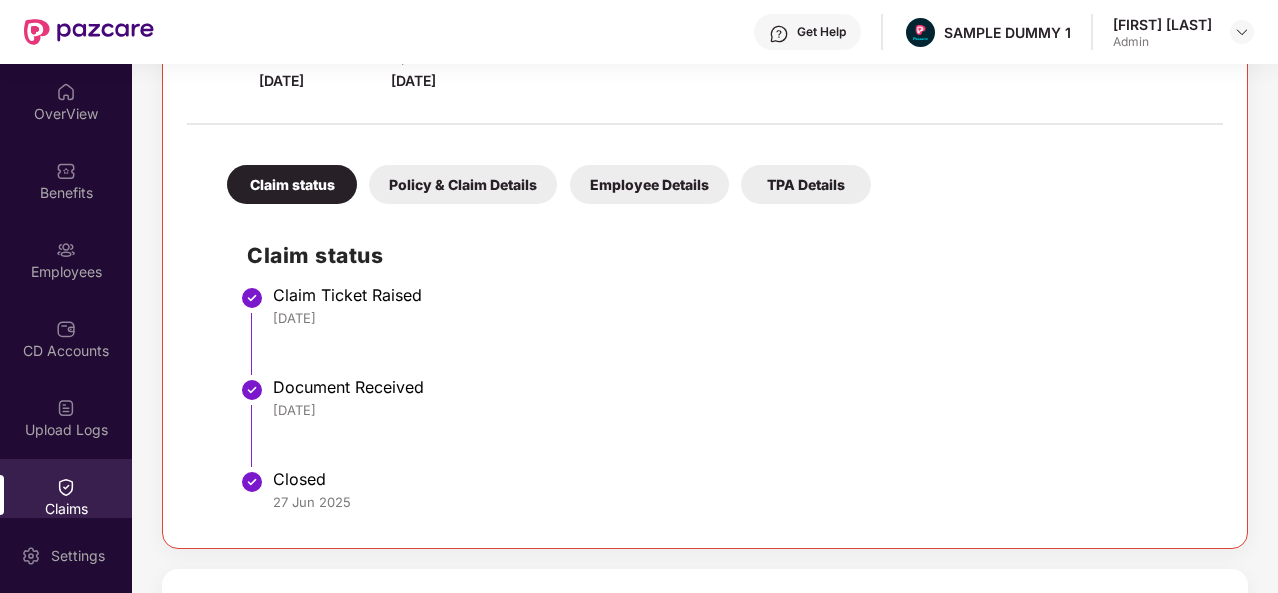 click on "Policy & Claim Details" at bounding box center (463, 184) 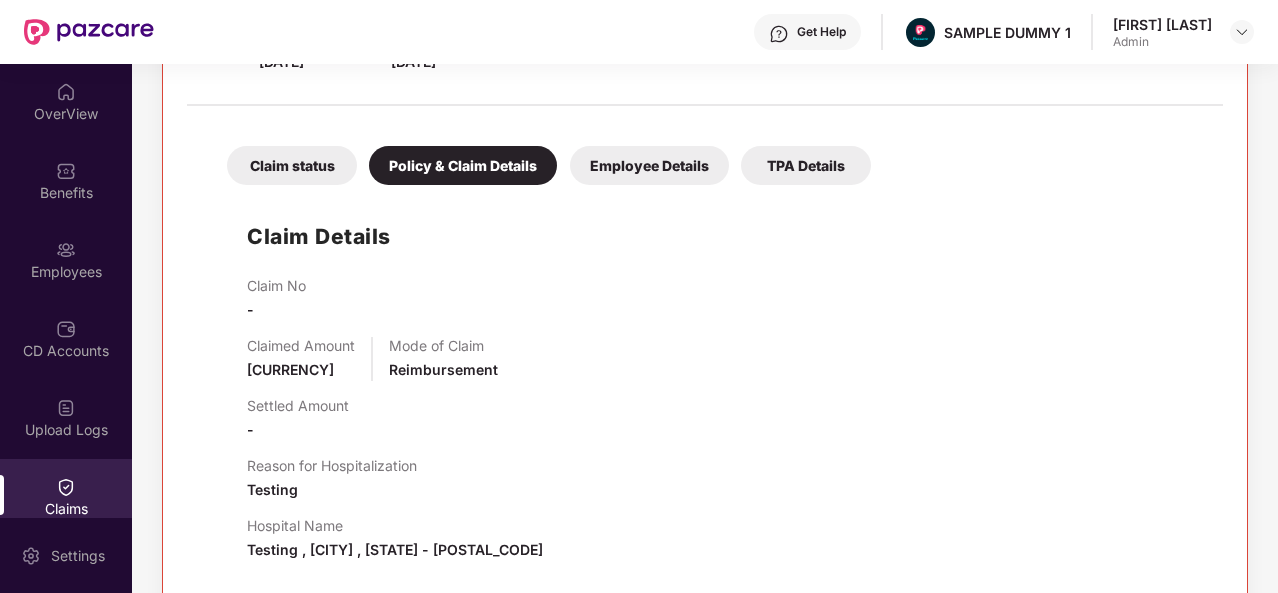 scroll, scrollTop: 356, scrollLeft: 0, axis: vertical 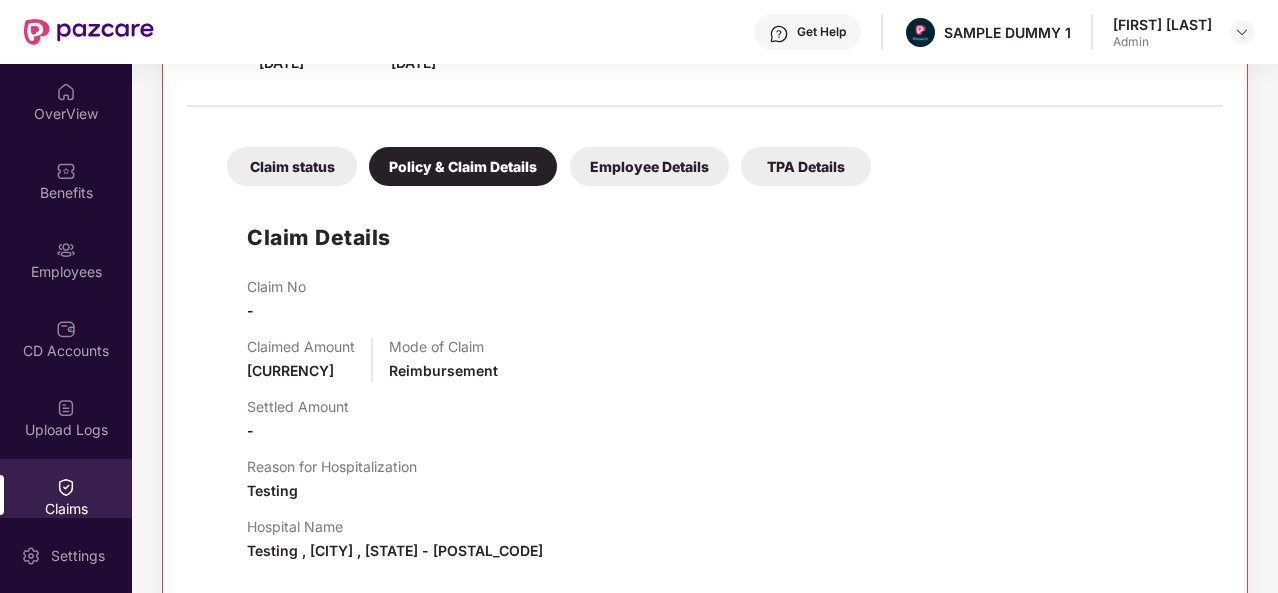 click on "Employee Details" at bounding box center [649, 166] 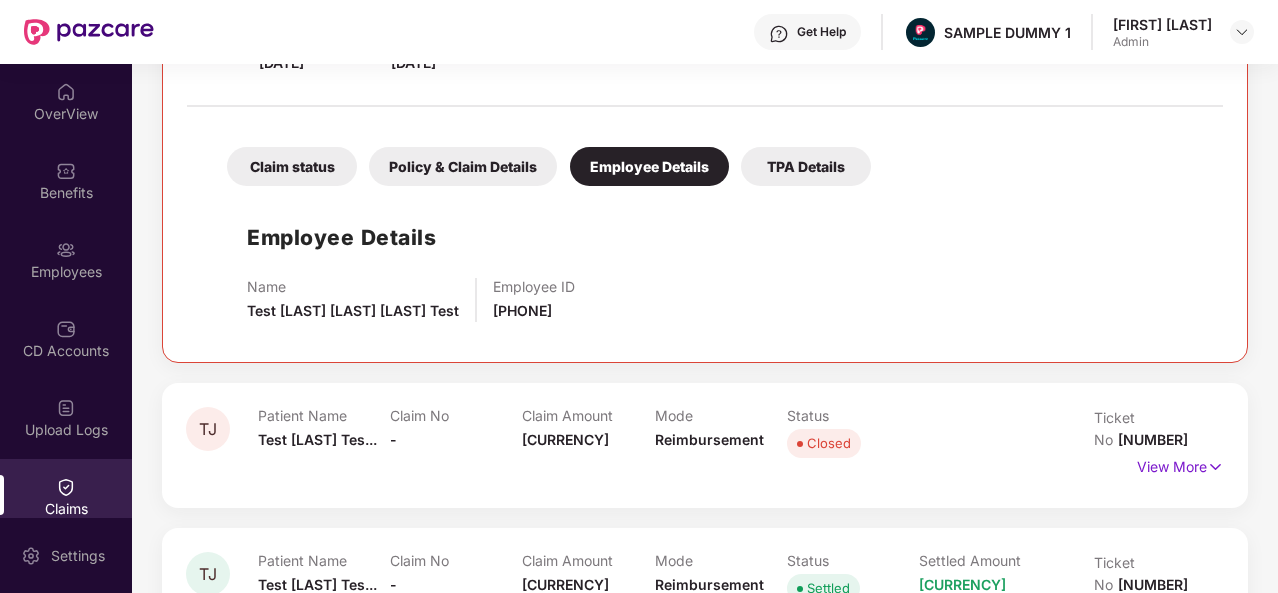 click on "TPA Details" at bounding box center [806, 166] 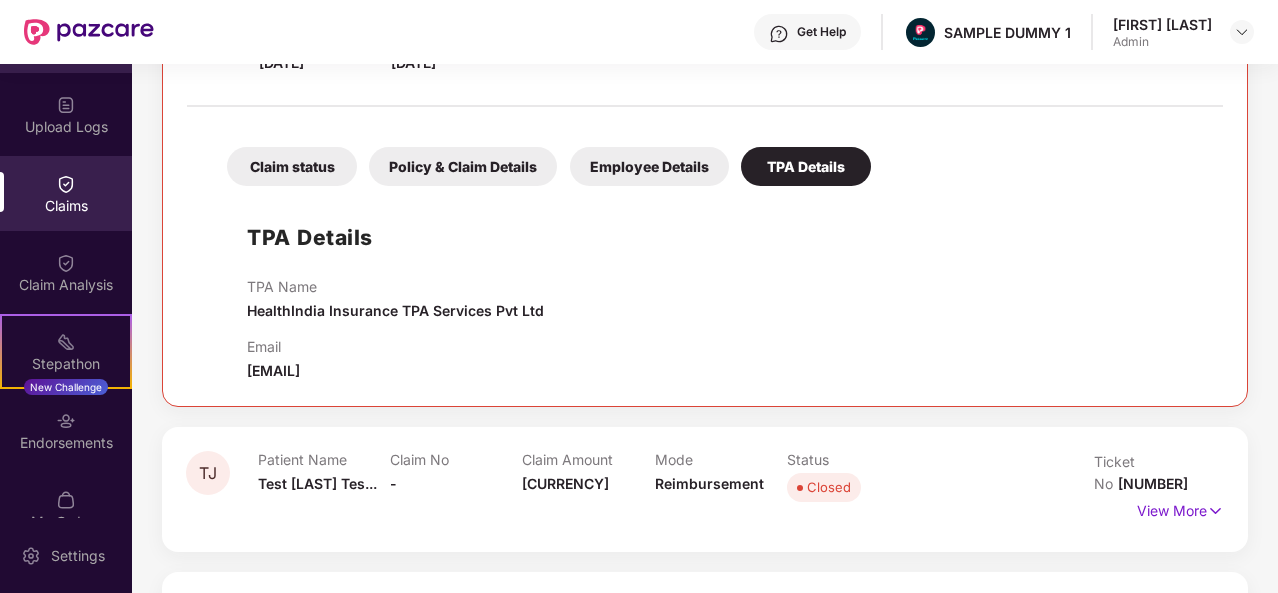 scroll, scrollTop: 306, scrollLeft: 0, axis: vertical 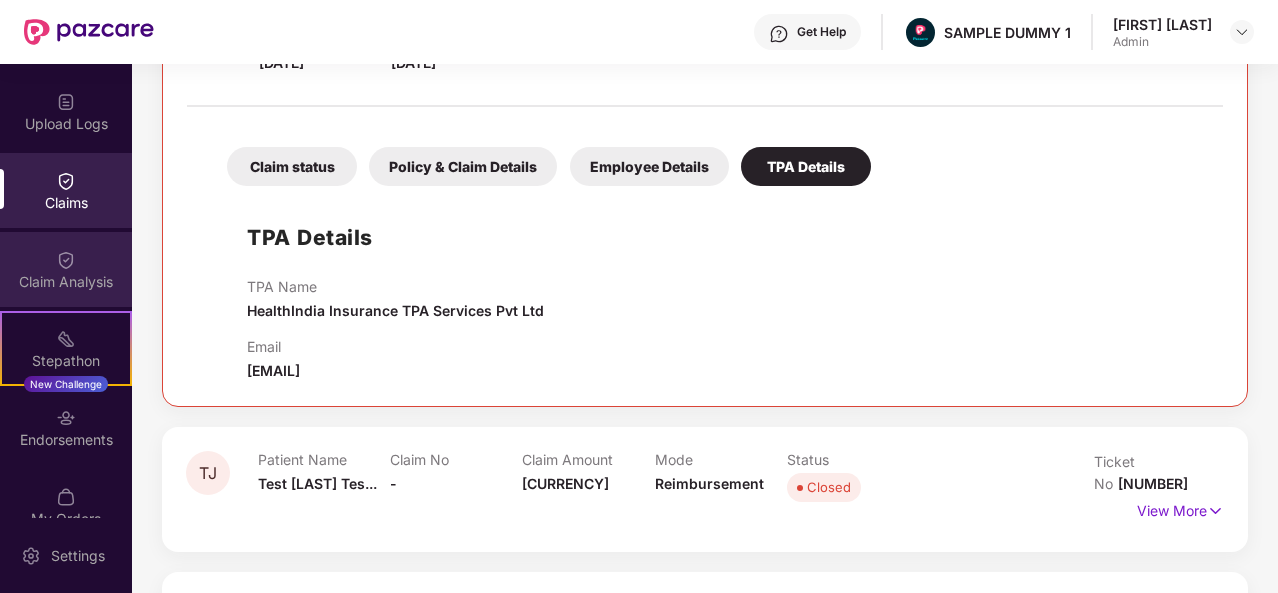 click on "Claim Analysis" at bounding box center (66, 282) 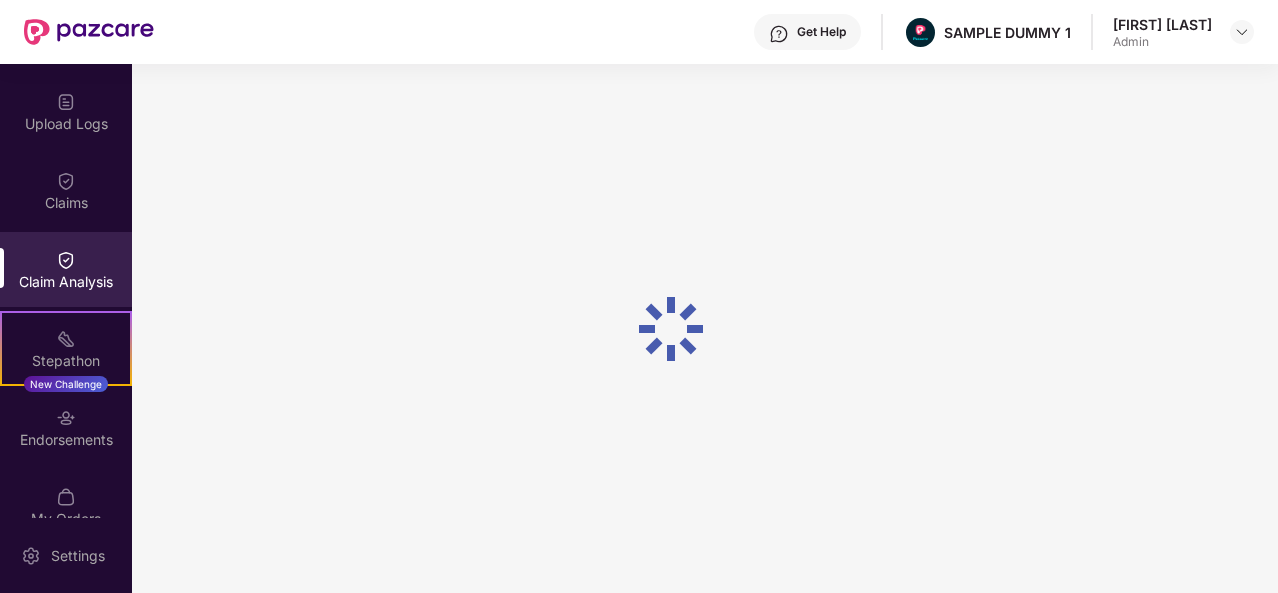 scroll, scrollTop: 0, scrollLeft: 0, axis: both 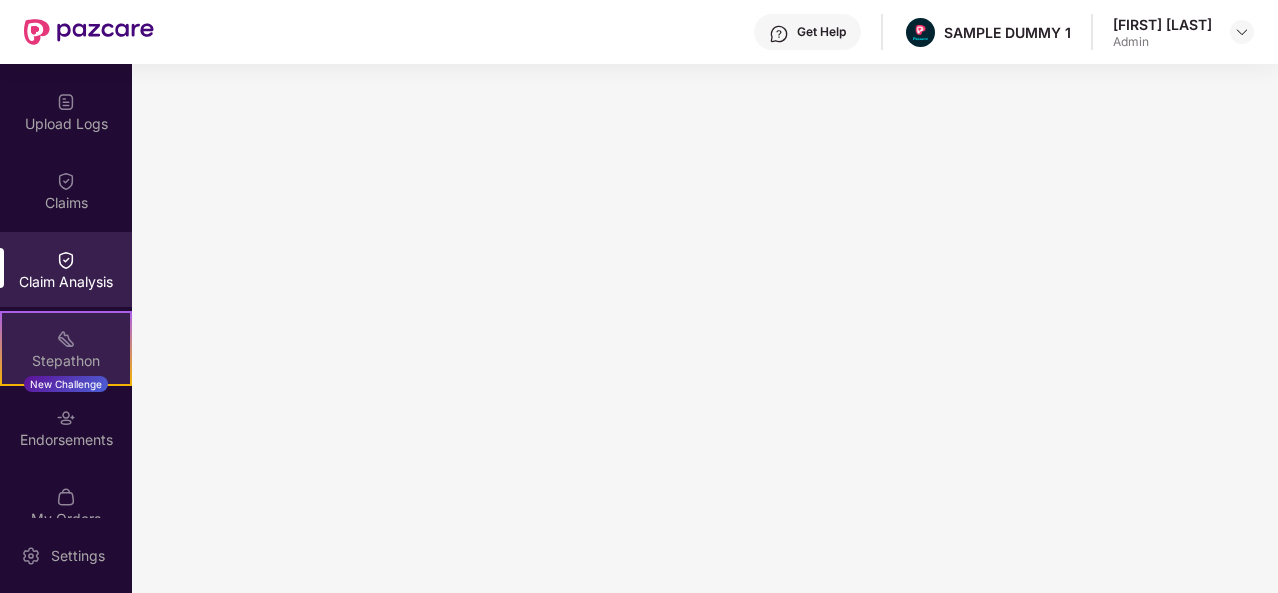 click on "Stepathon New Challenge" at bounding box center (66, 348) 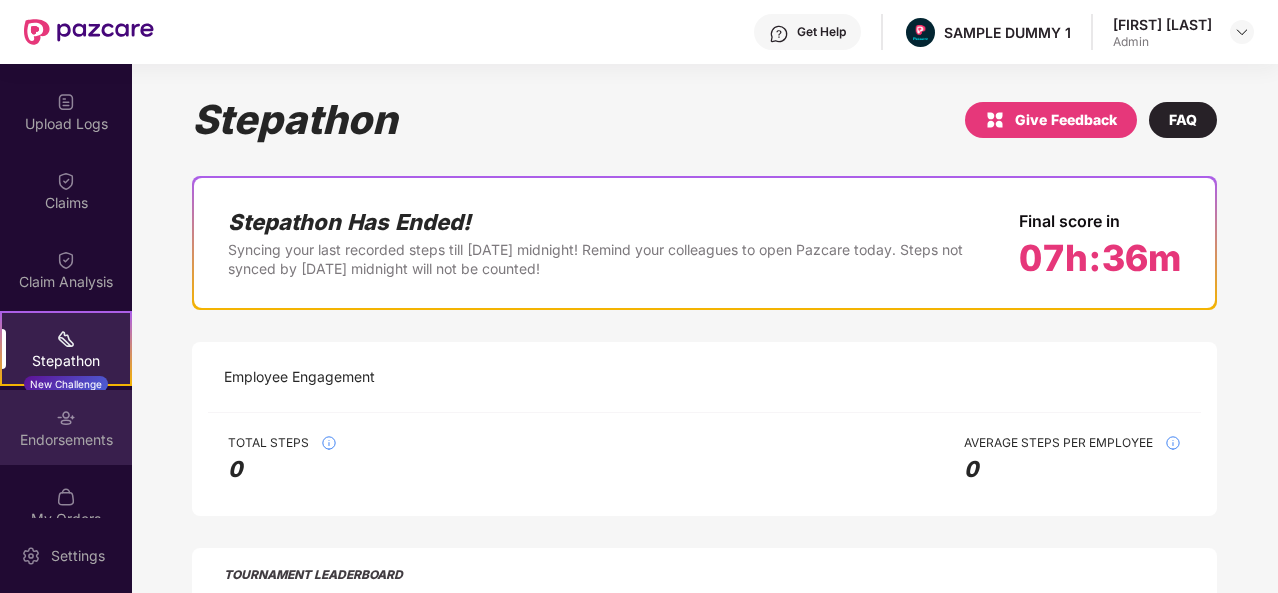 click on "Endorsements" at bounding box center [66, 440] 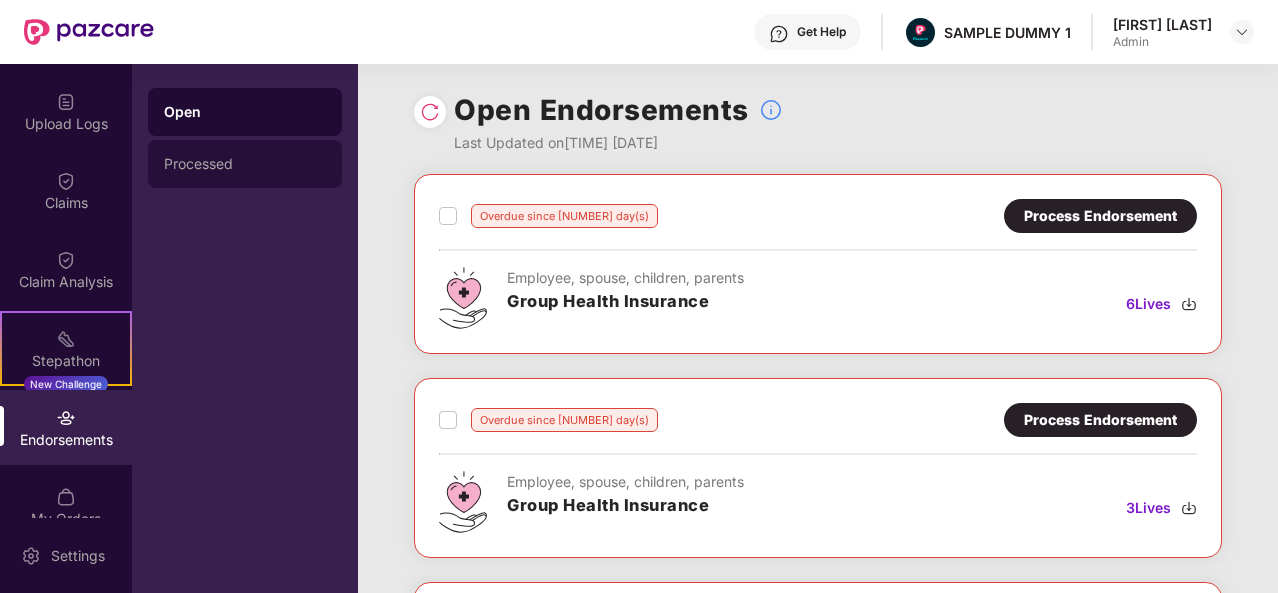 click on "Processed" at bounding box center (245, 164) 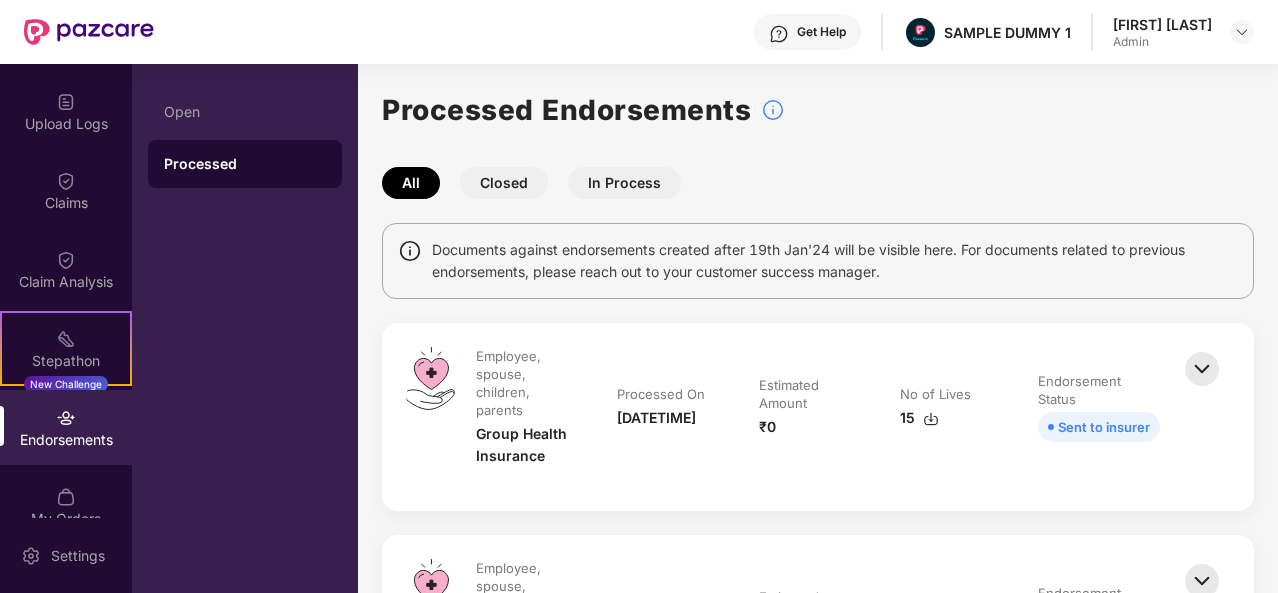 click on "Closed" at bounding box center (504, 183) 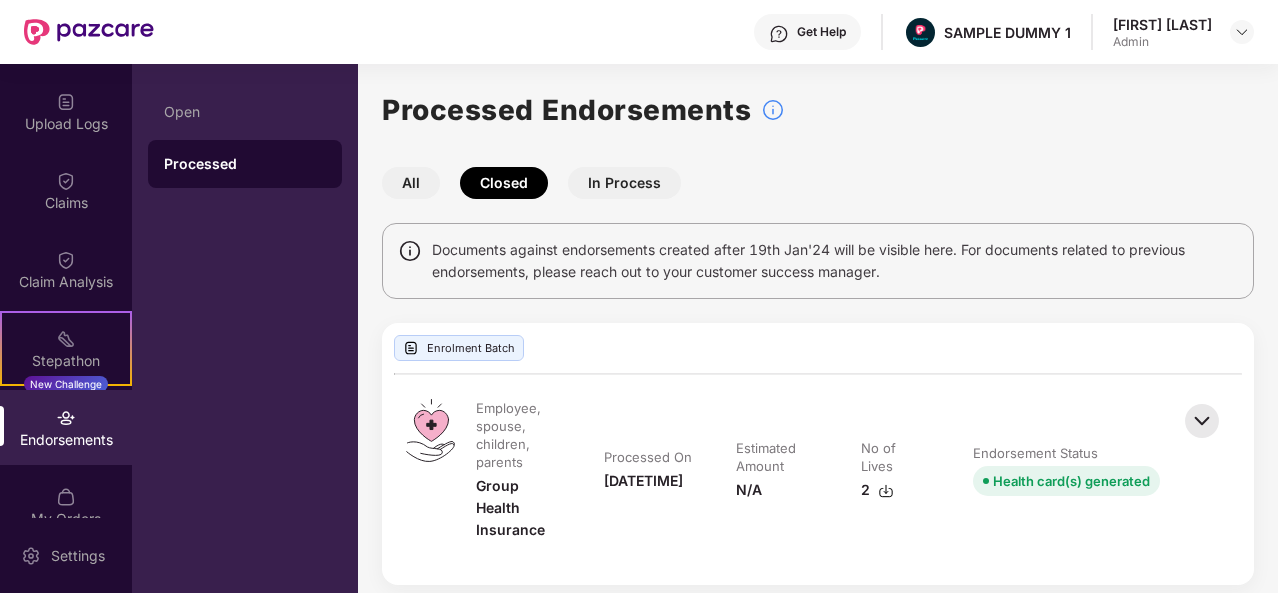 click on "In Process" at bounding box center (624, 183) 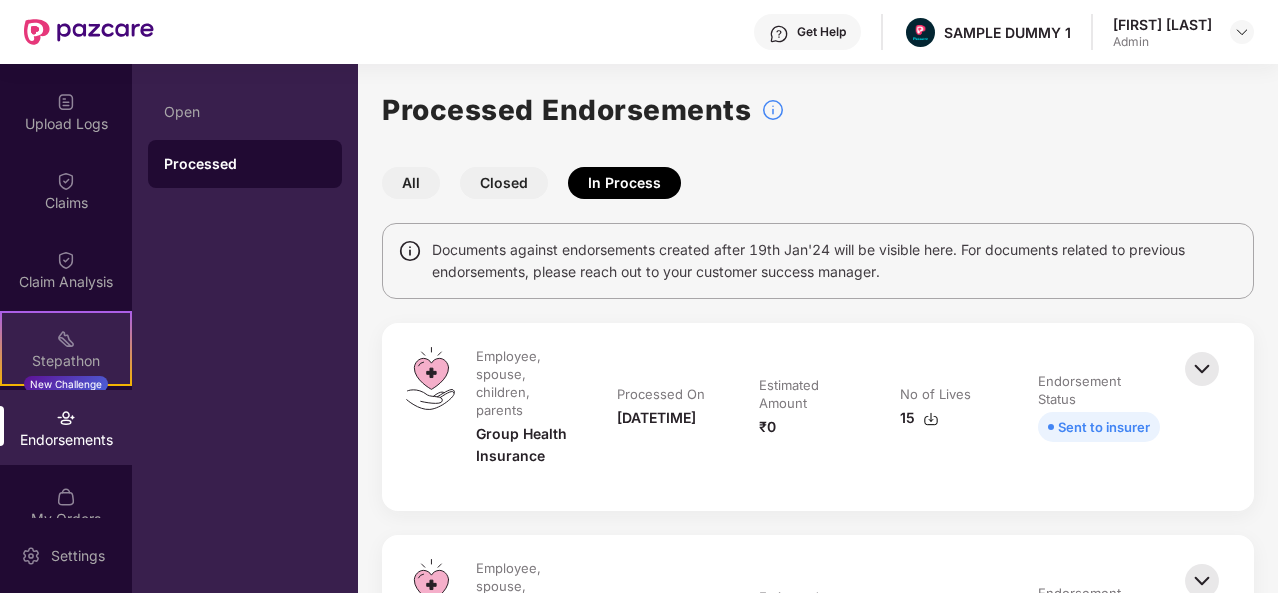 scroll, scrollTop: 414, scrollLeft: 0, axis: vertical 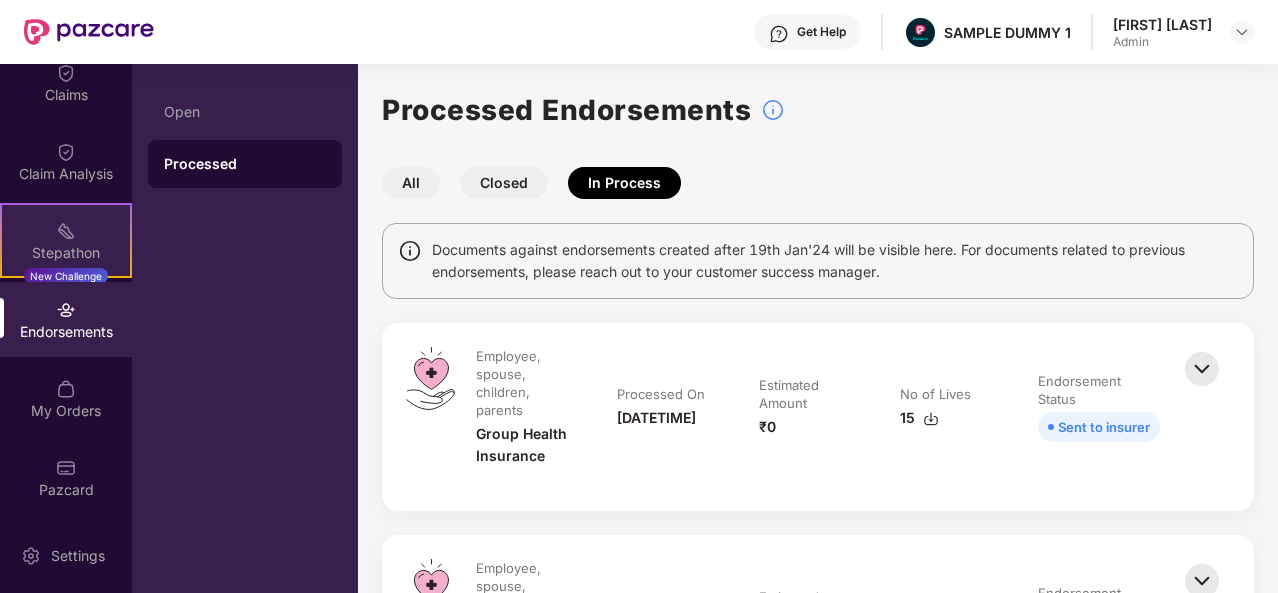 click at bounding box center [66, 389] 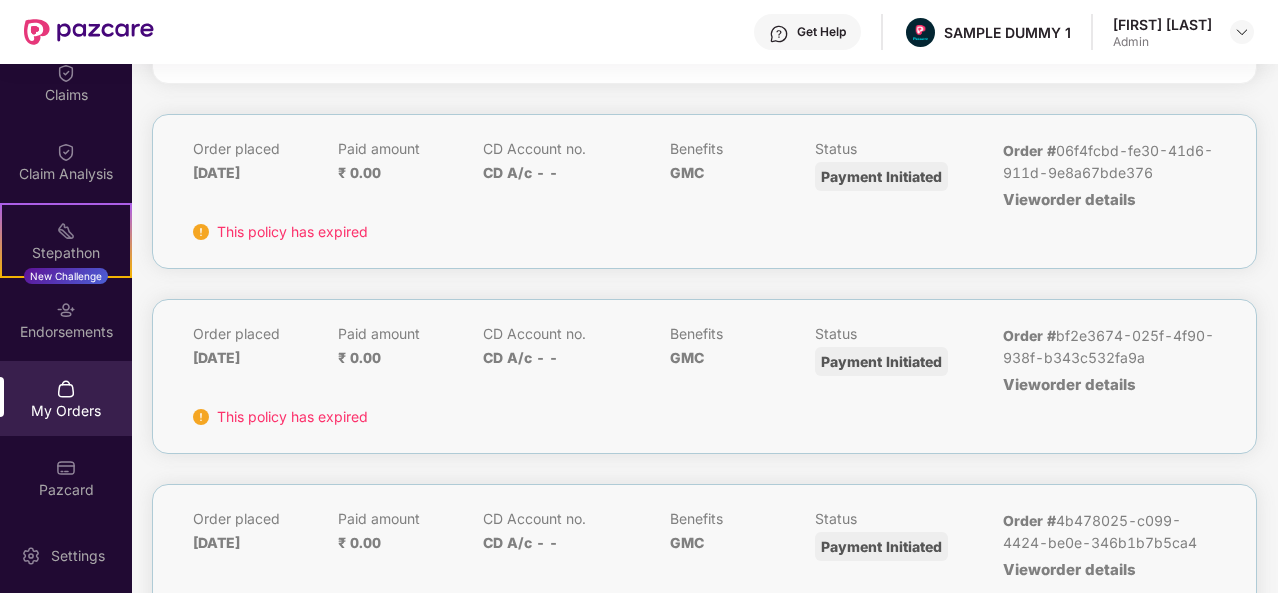 scroll, scrollTop: 0, scrollLeft: 0, axis: both 